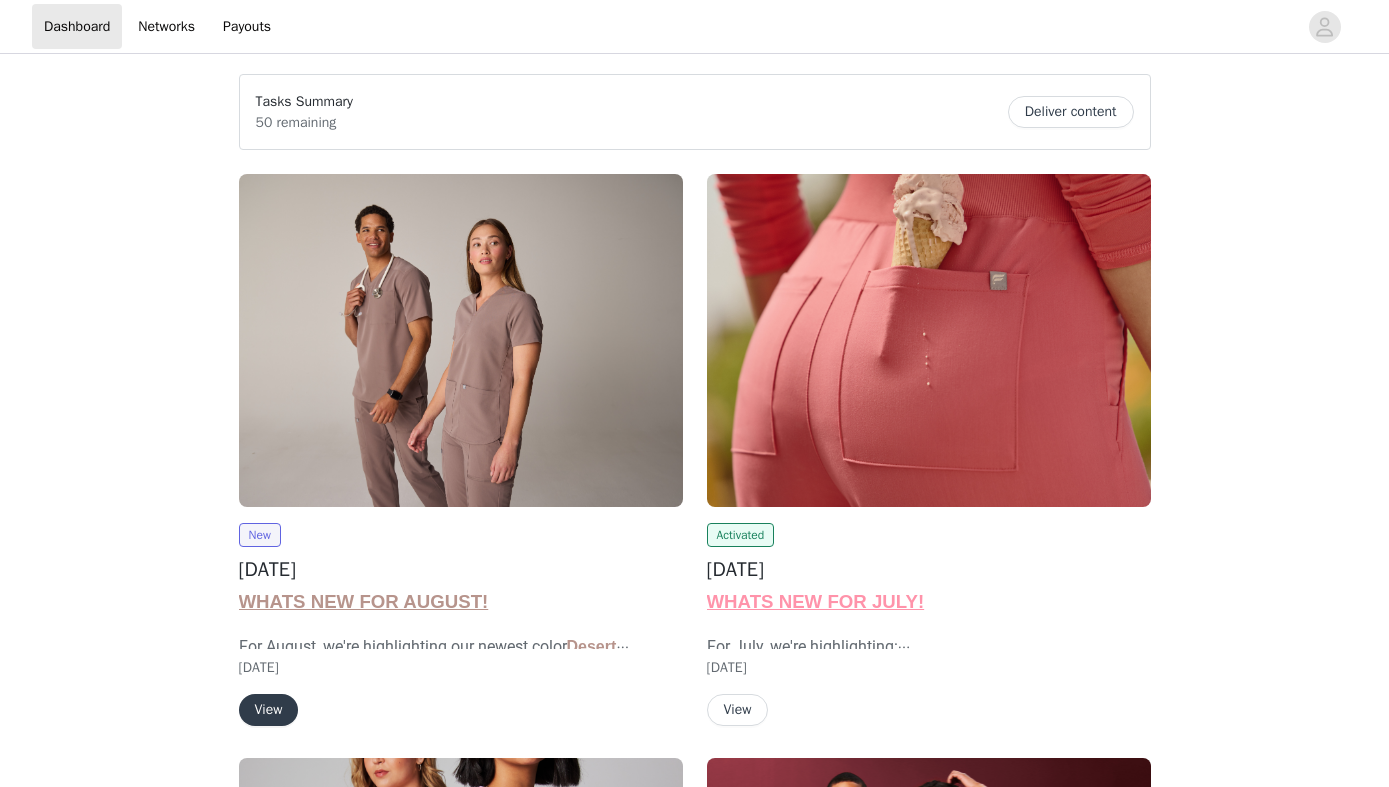 scroll, scrollTop: 0, scrollLeft: 0, axis: both 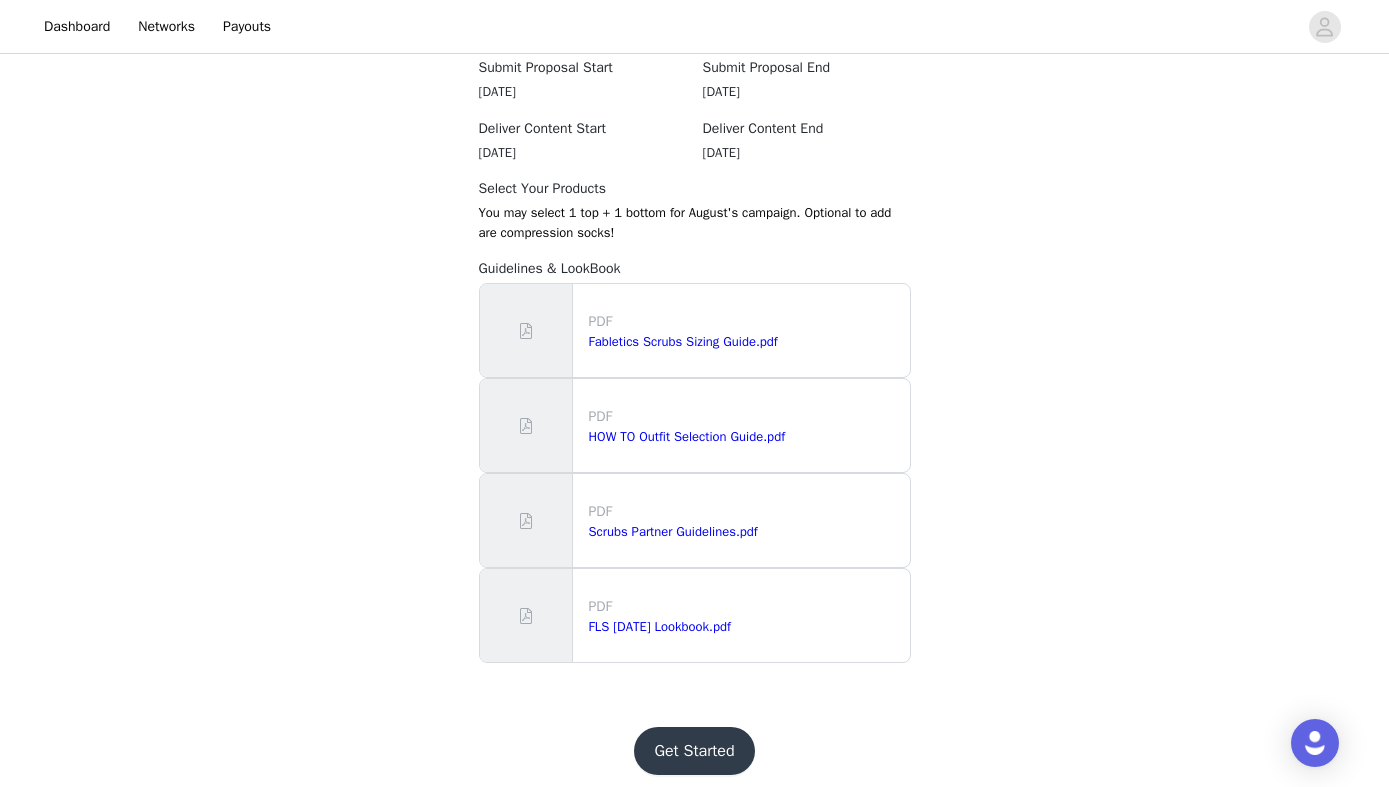 click on "Get Started" at bounding box center [694, 751] 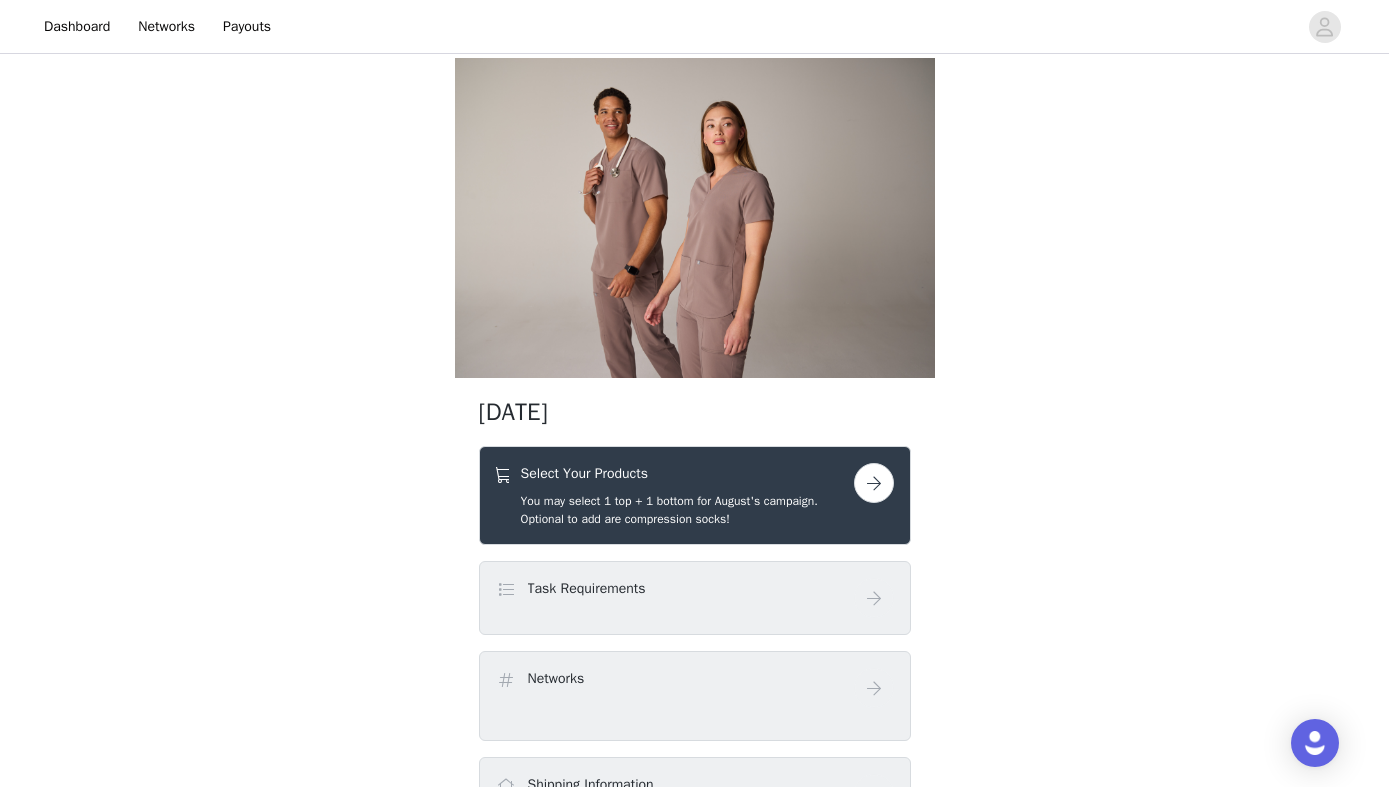 scroll, scrollTop: 56, scrollLeft: 0, axis: vertical 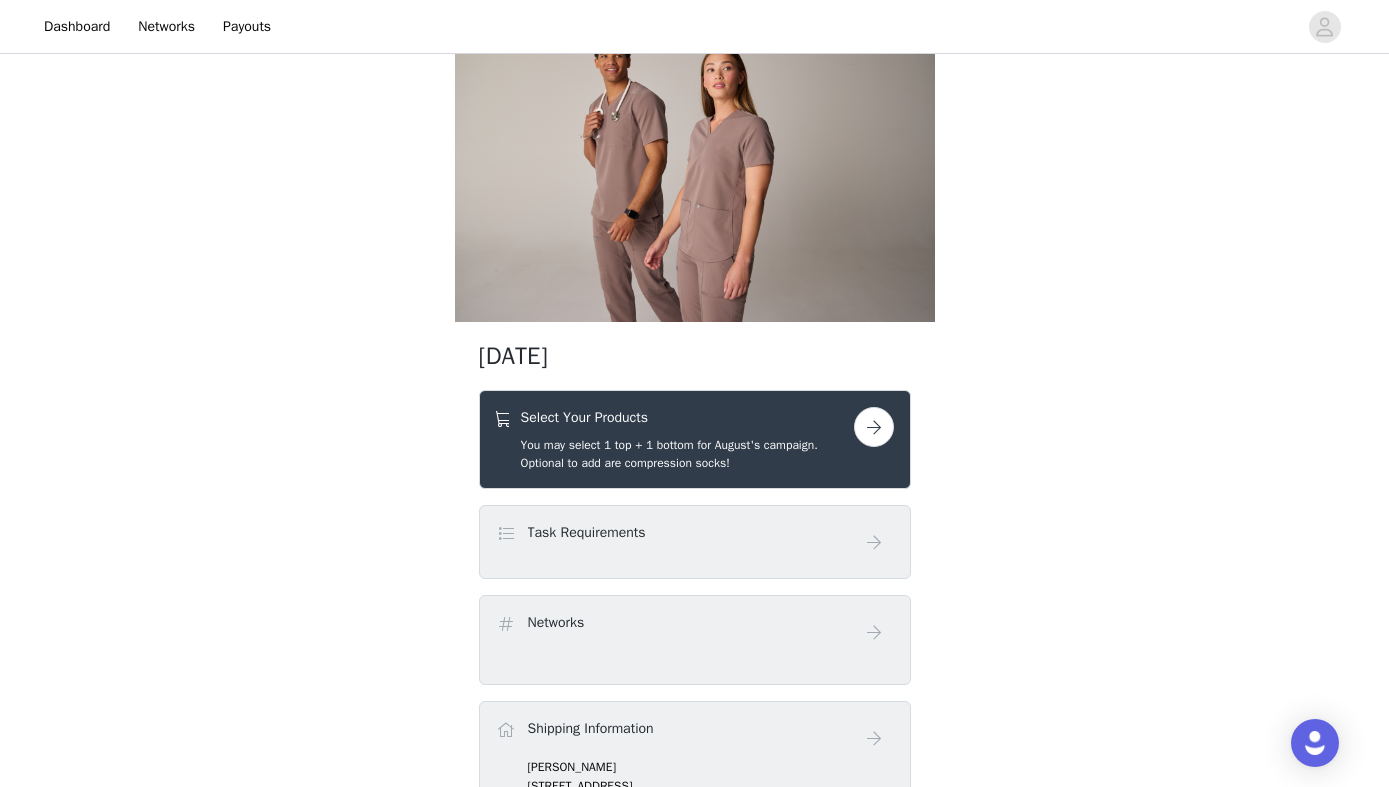 click at bounding box center [874, 427] 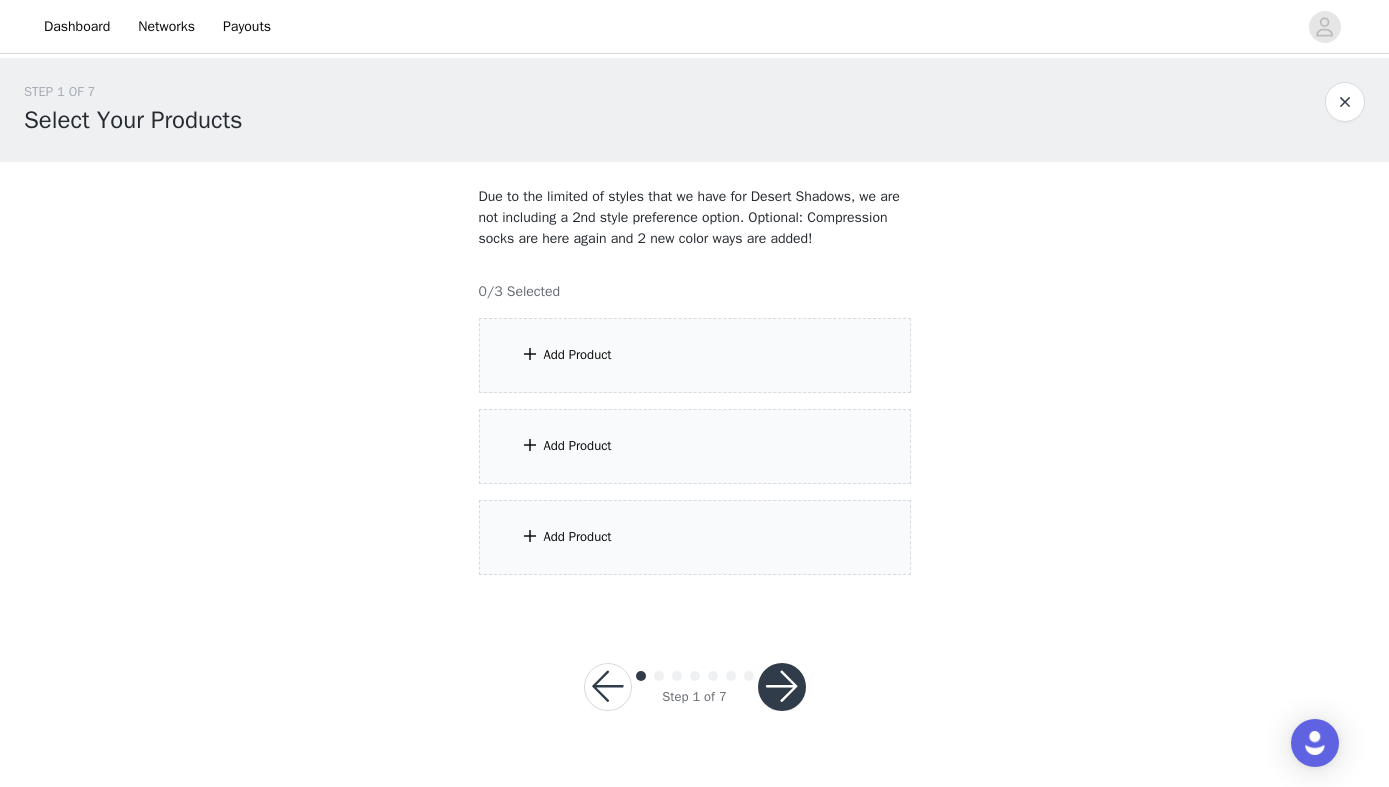 click on "Add Product" at bounding box center (695, 355) 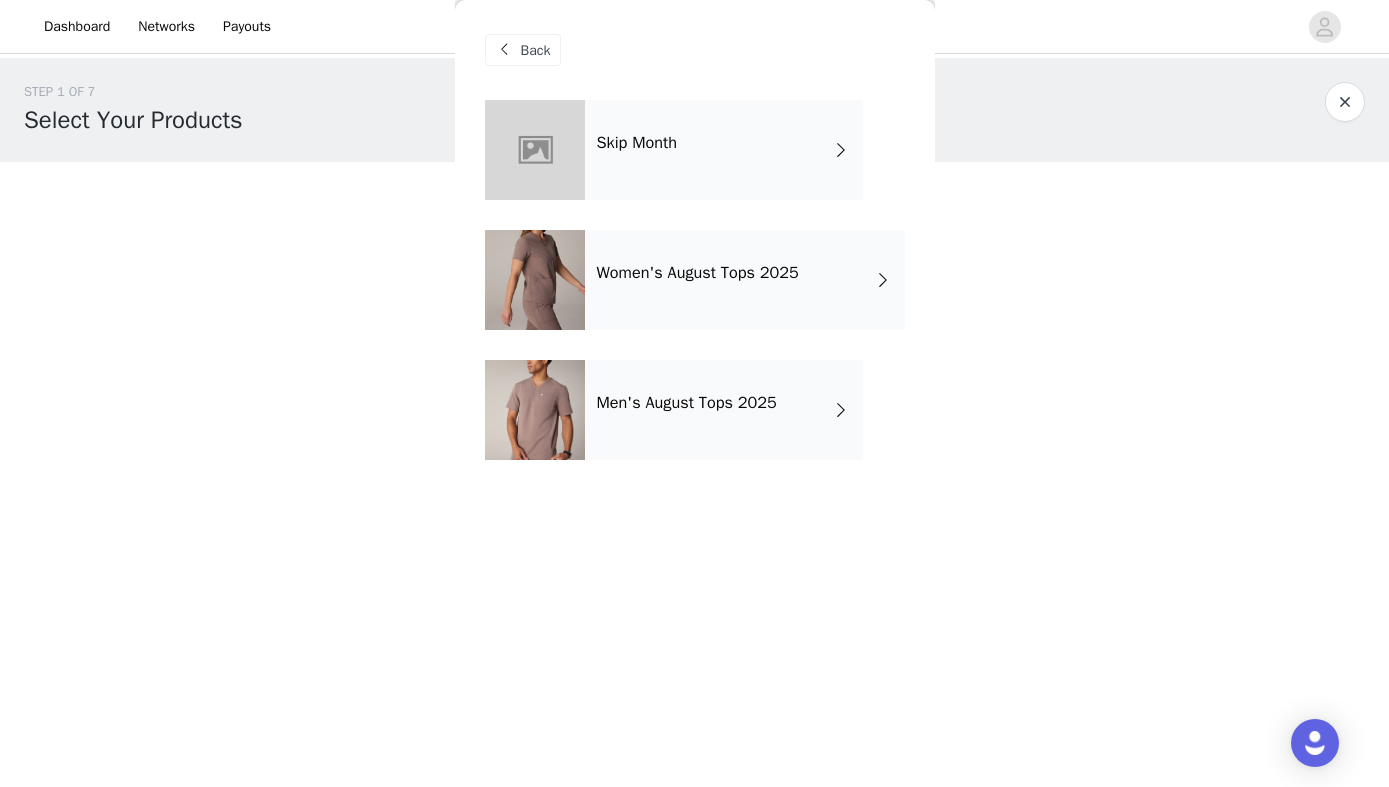 click on "Women's August Tops 2025" at bounding box center [745, 280] 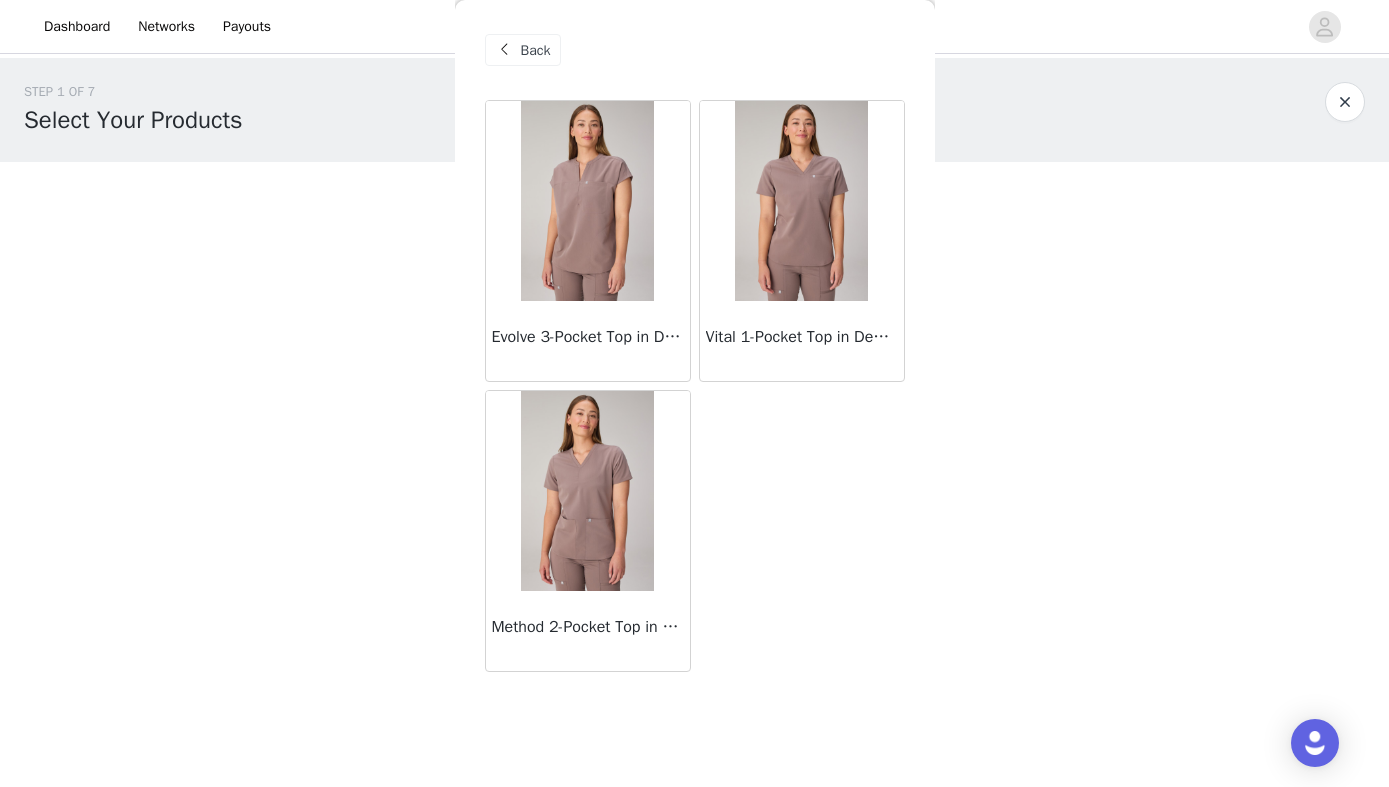 click at bounding box center [587, 201] 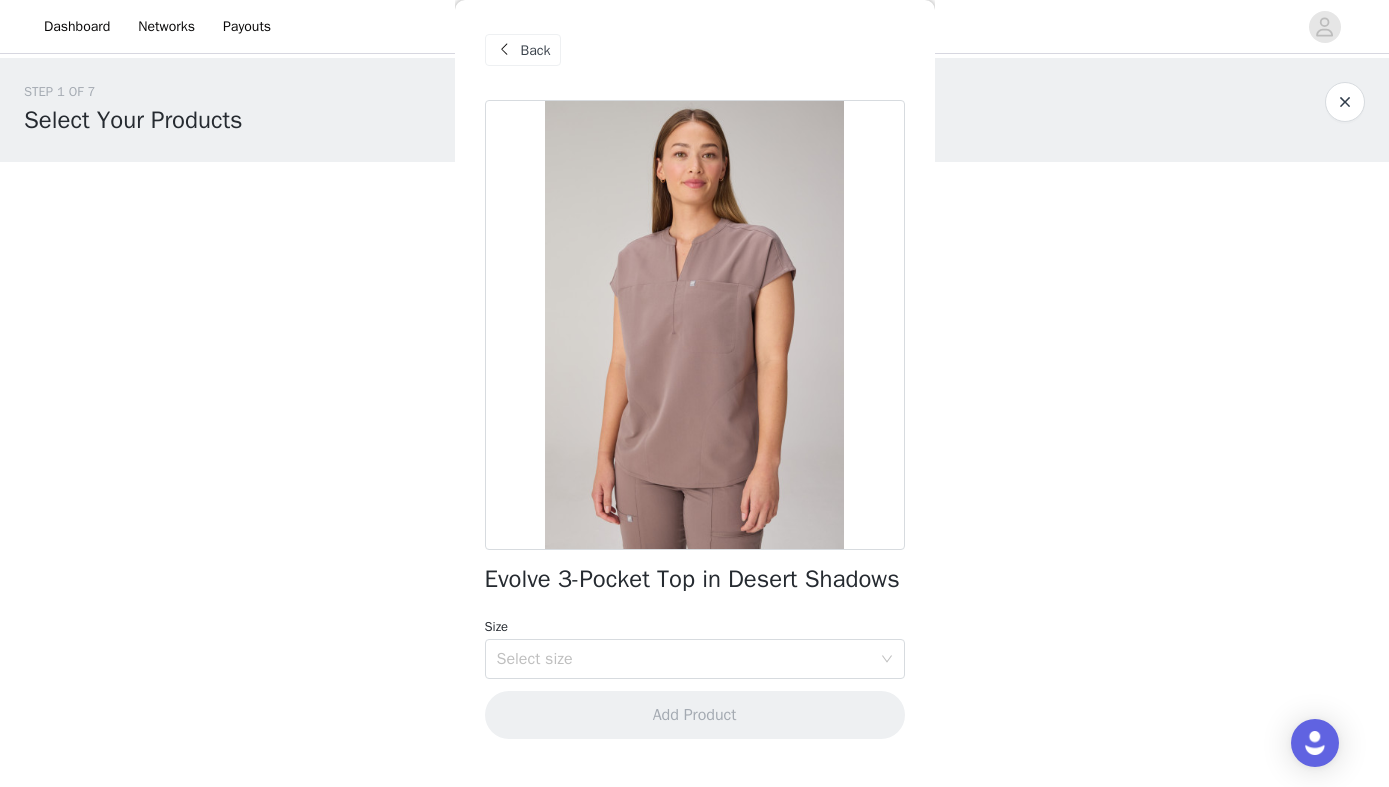 scroll, scrollTop: 2, scrollLeft: 0, axis: vertical 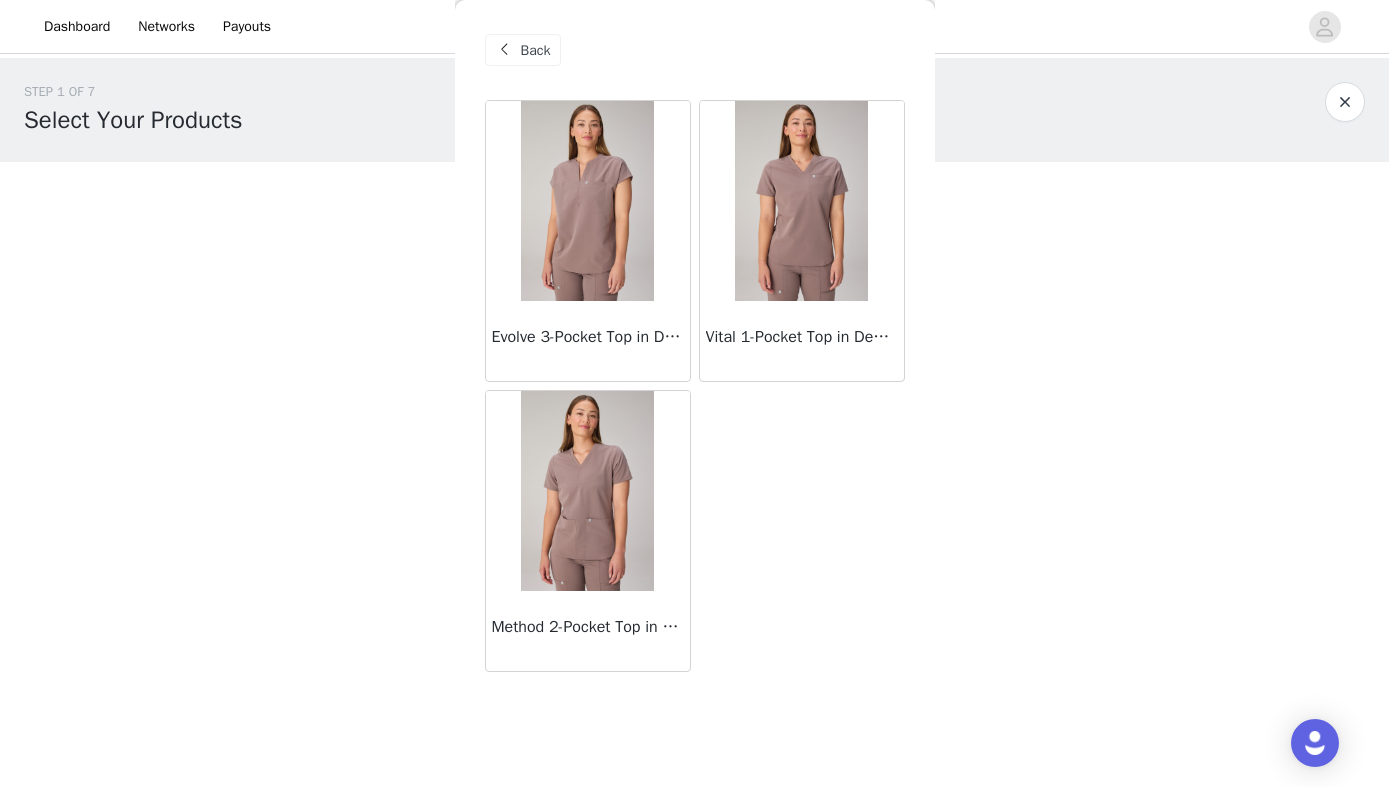click on "Back" at bounding box center [536, 50] 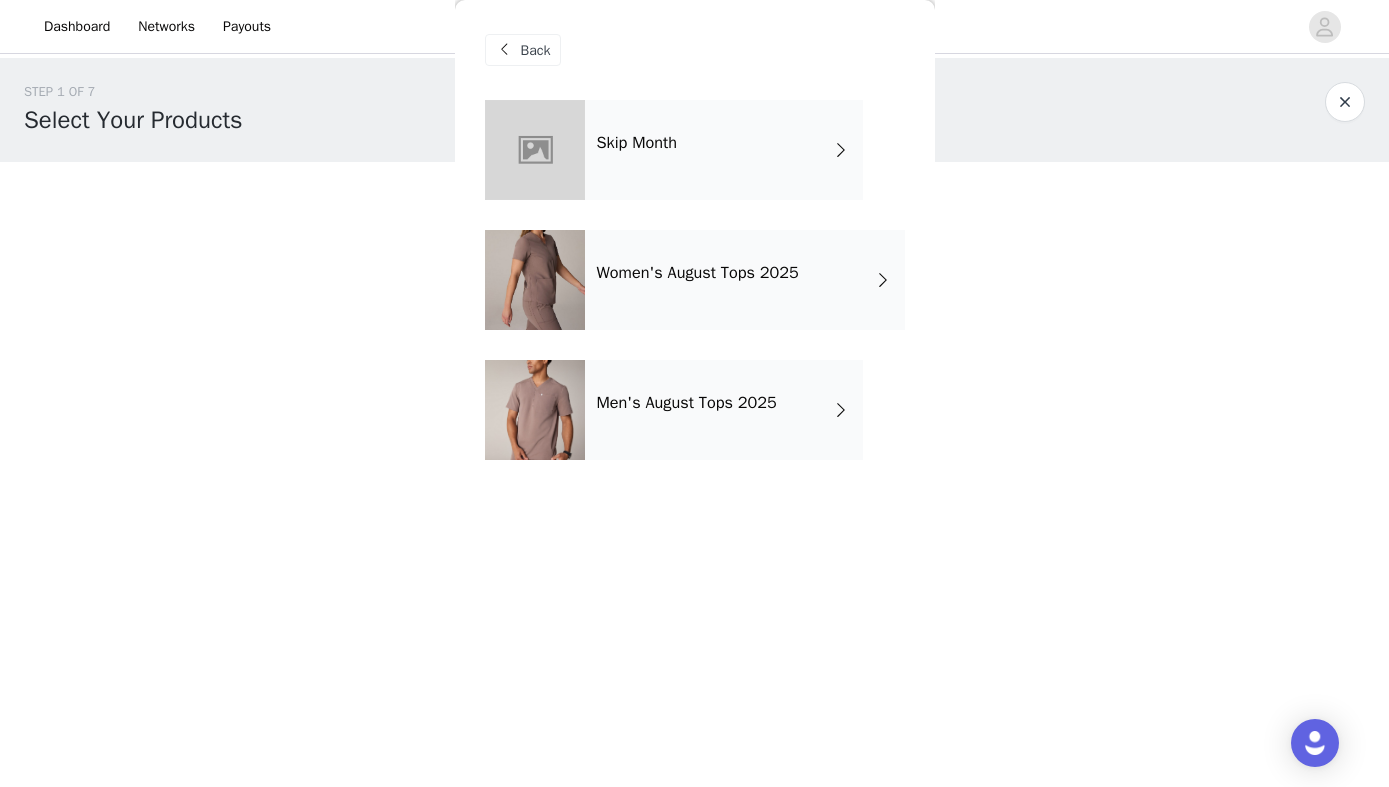 click on "Back" at bounding box center (536, 50) 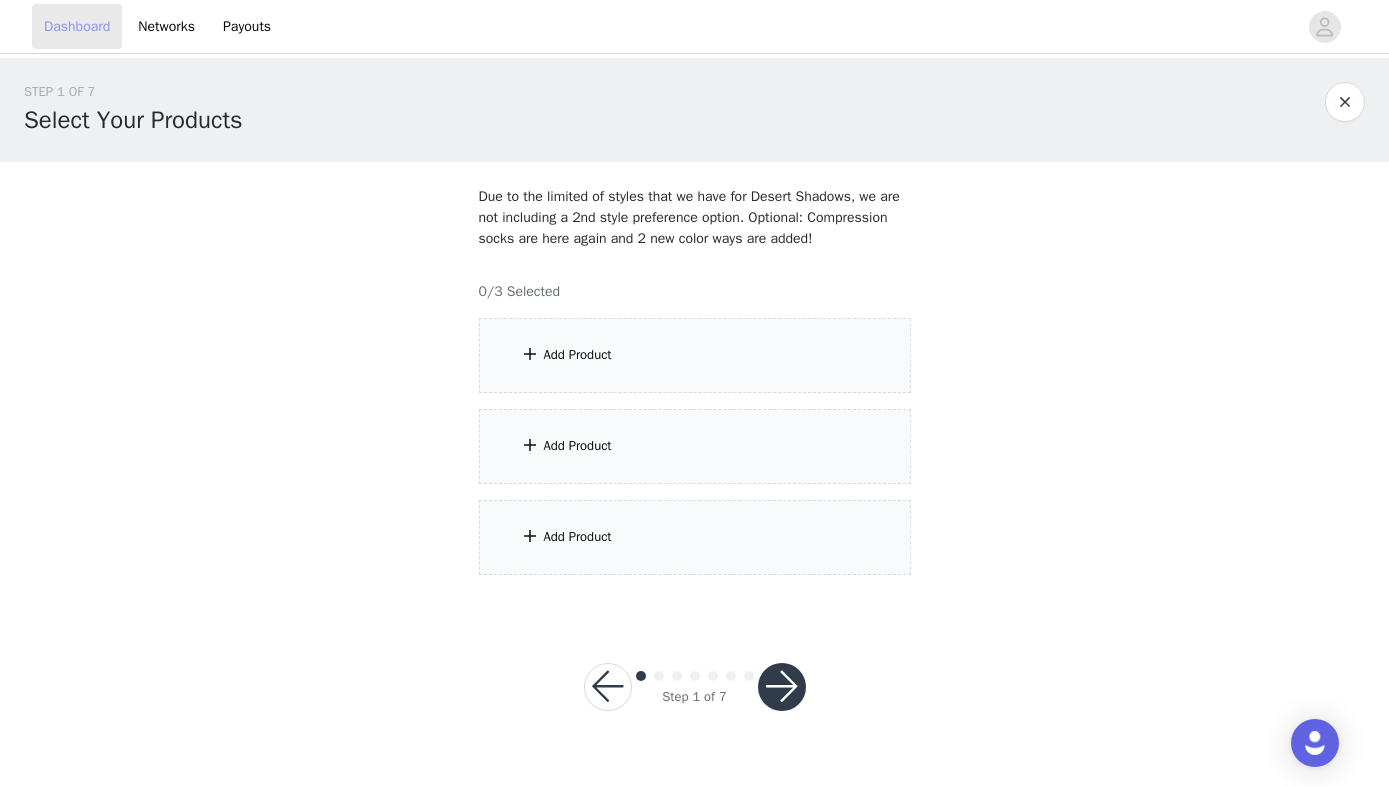 click on "Dashboard" at bounding box center (77, 26) 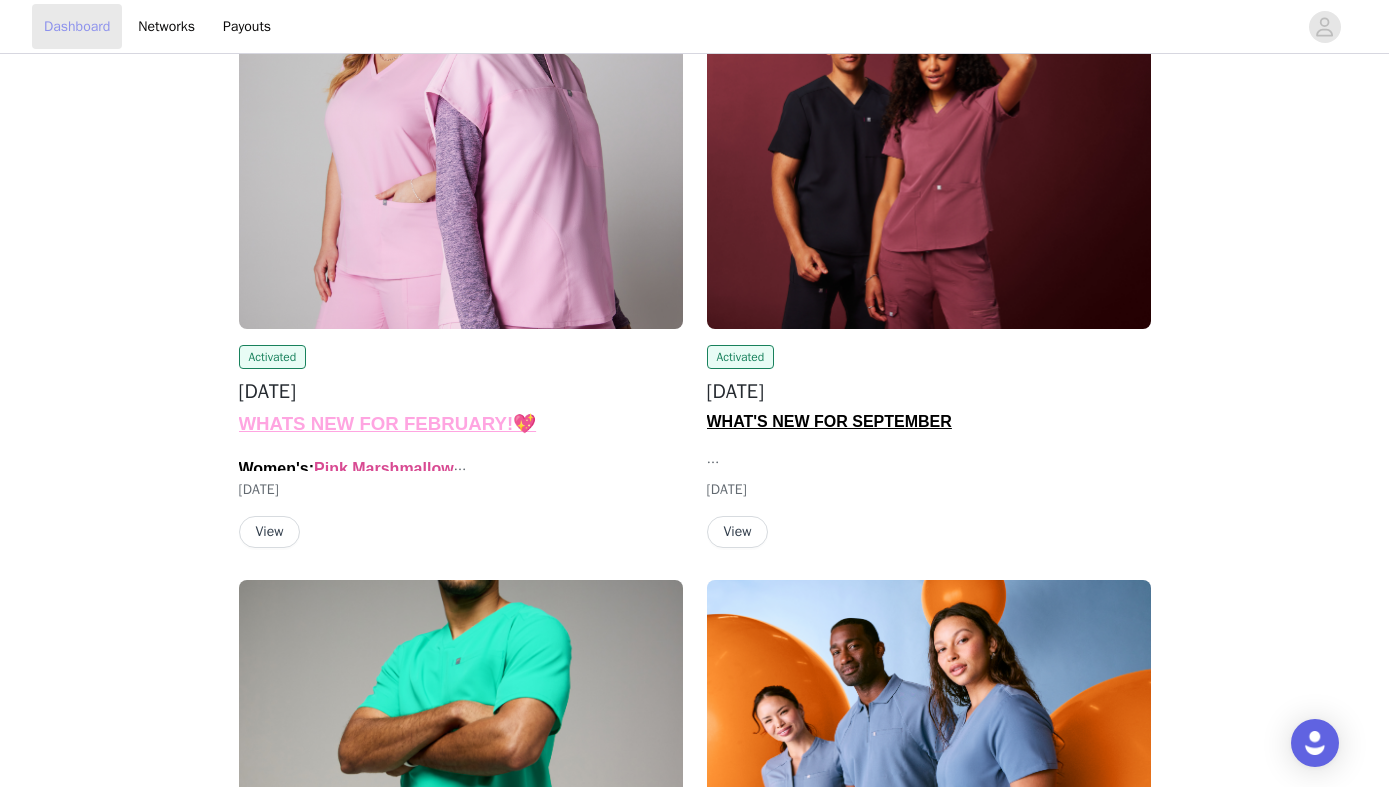 scroll, scrollTop: 764, scrollLeft: 0, axis: vertical 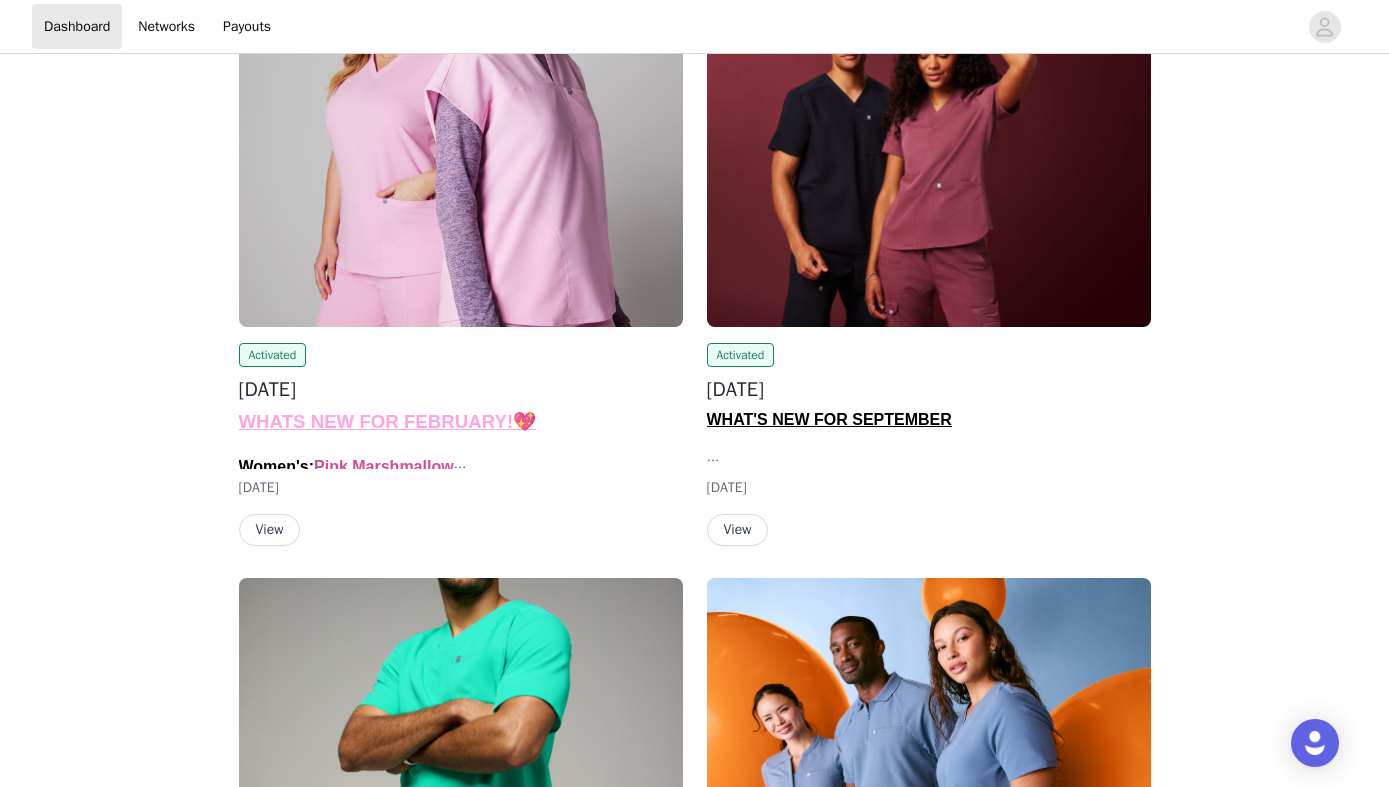 click at bounding box center (929, 160) 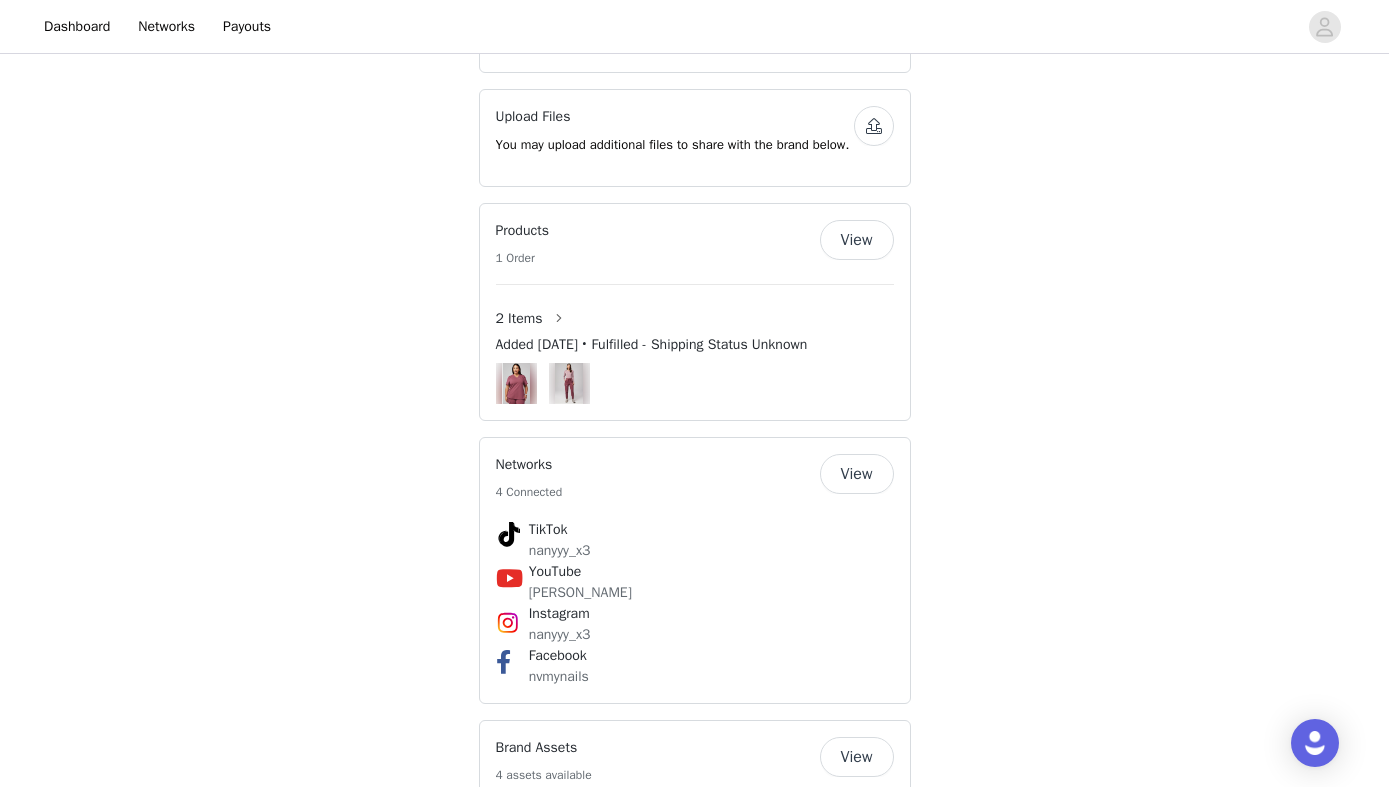 scroll, scrollTop: 1484, scrollLeft: 0, axis: vertical 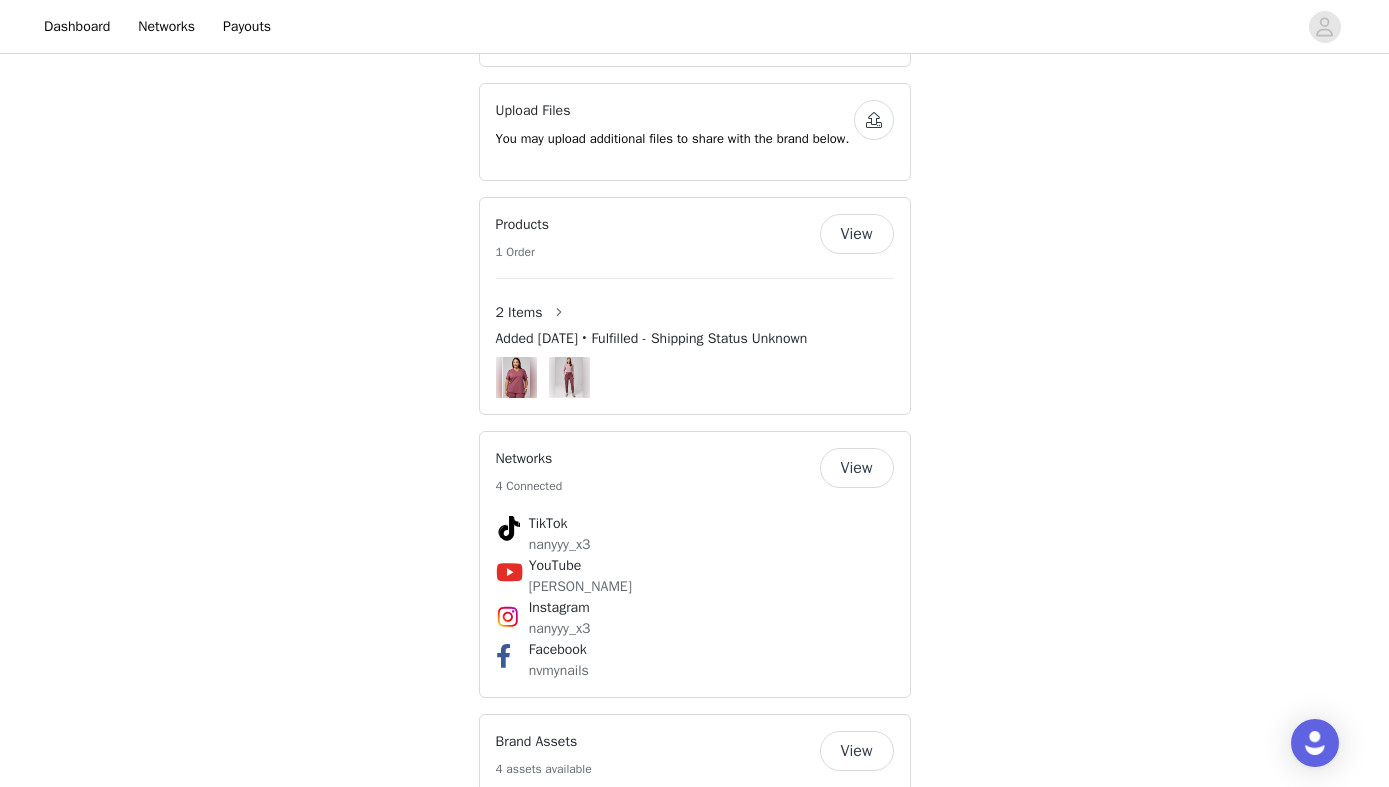 click at bounding box center [516, 377] 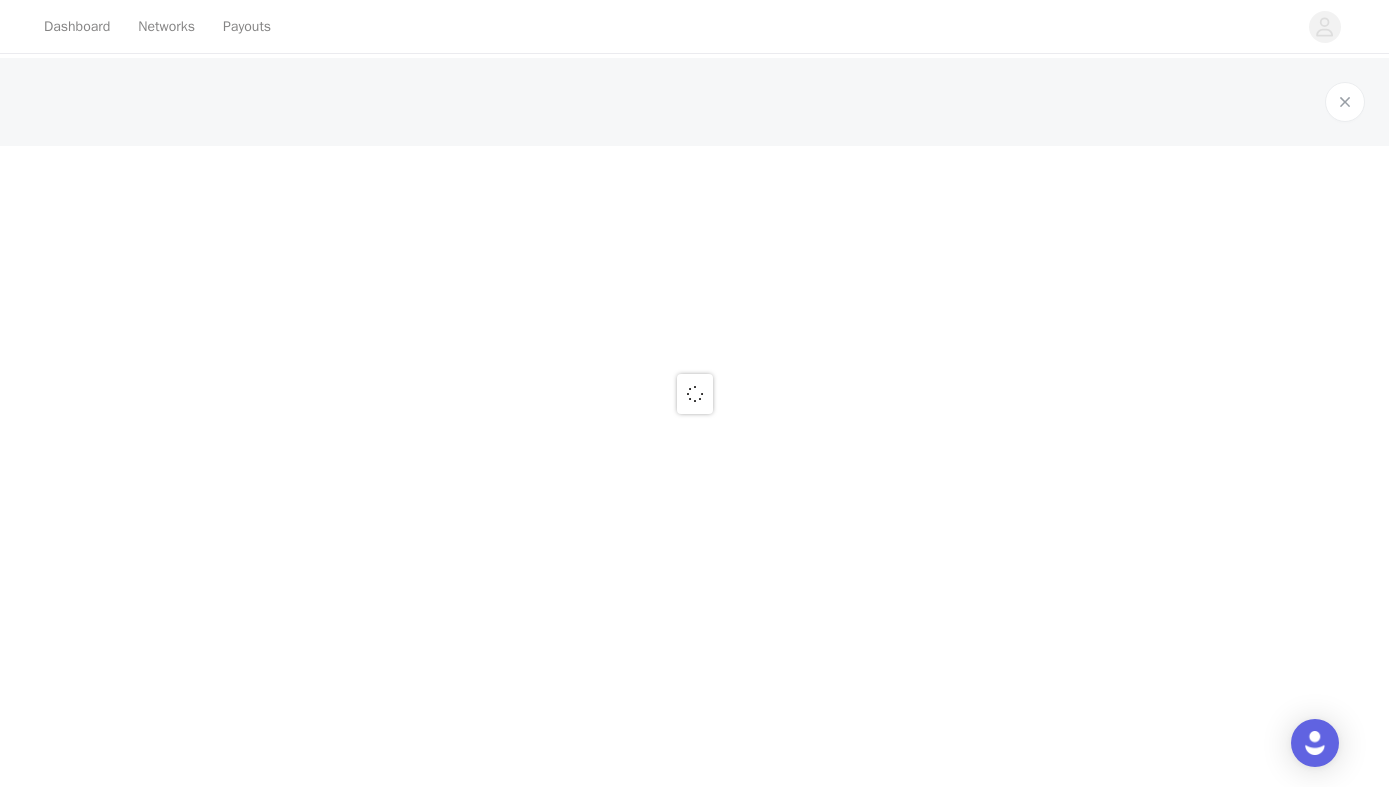 click at bounding box center [694, 393] 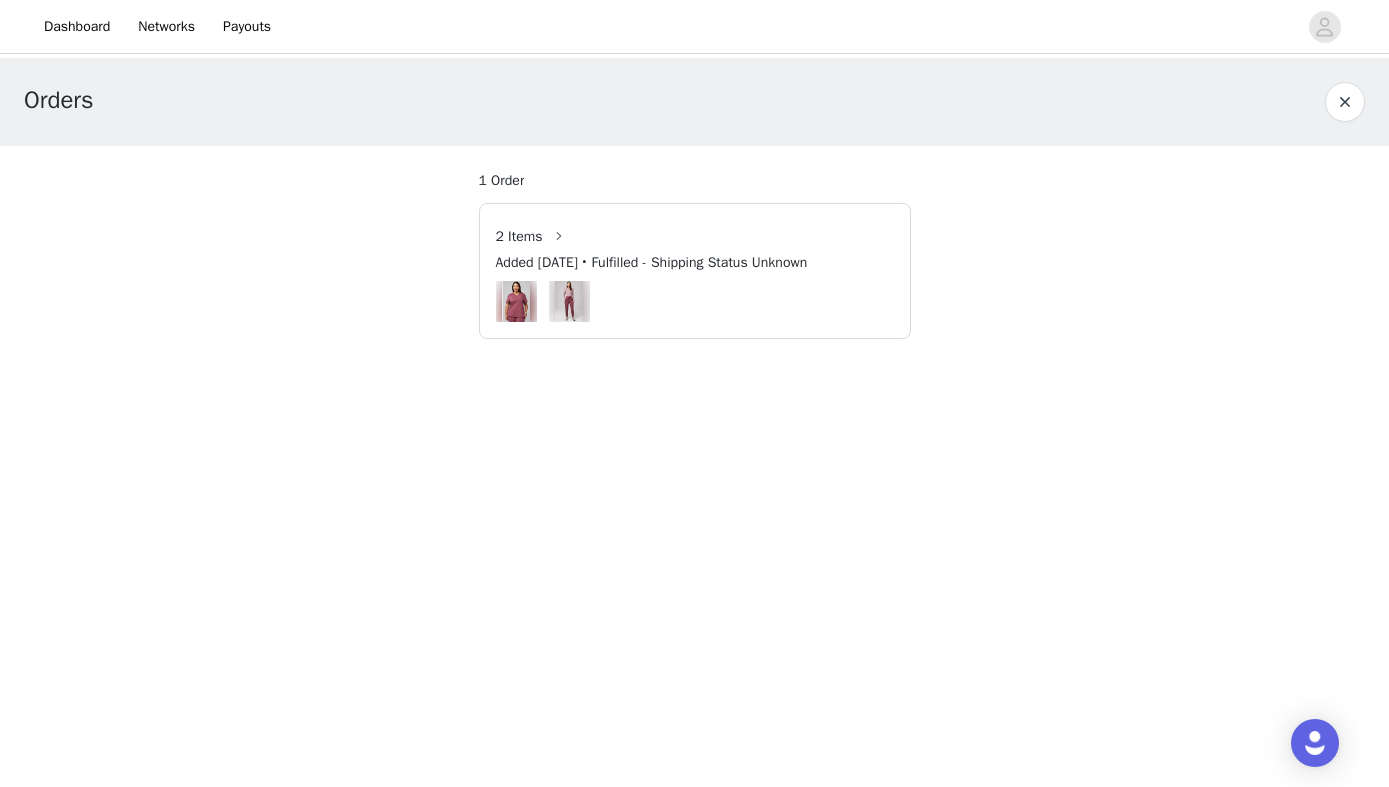 click at bounding box center (695, 301) 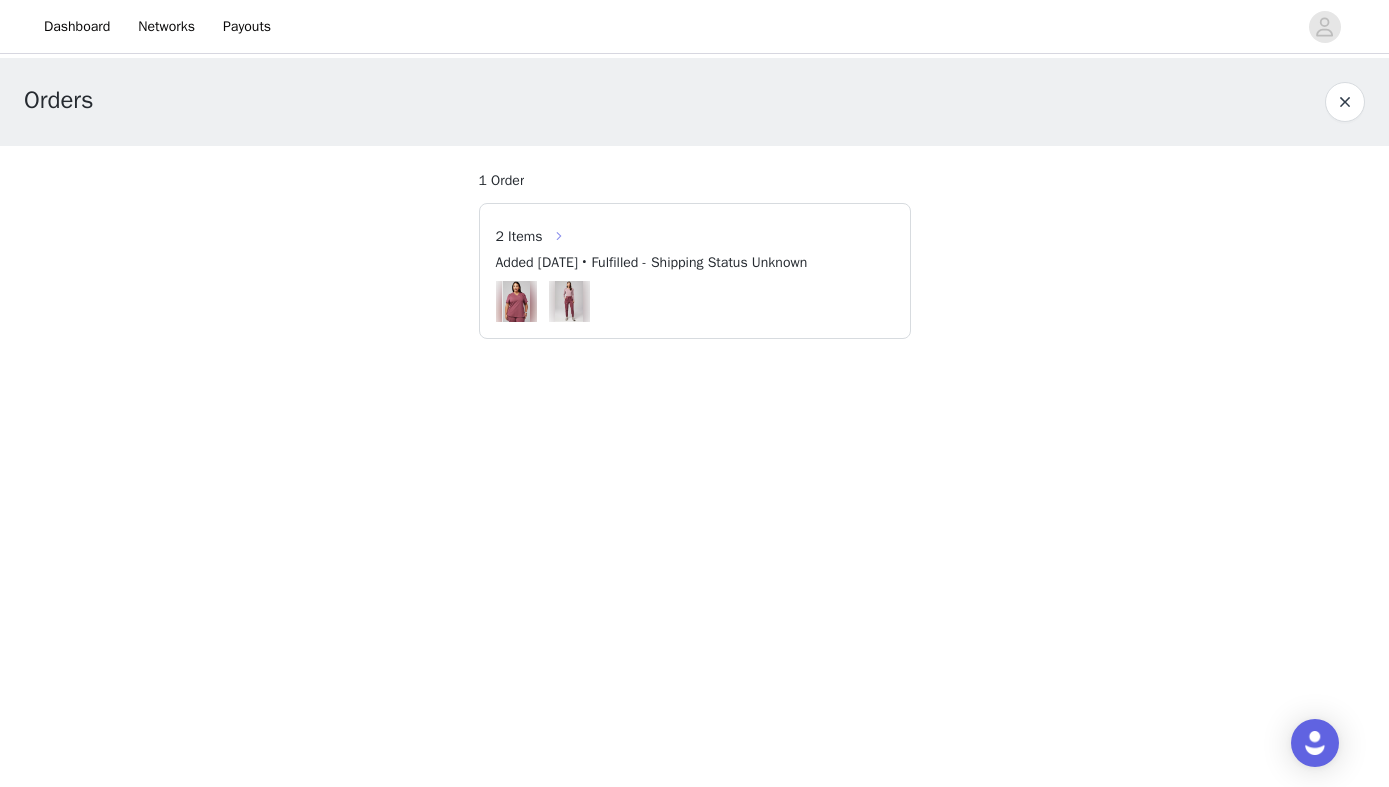 click at bounding box center [559, 236] 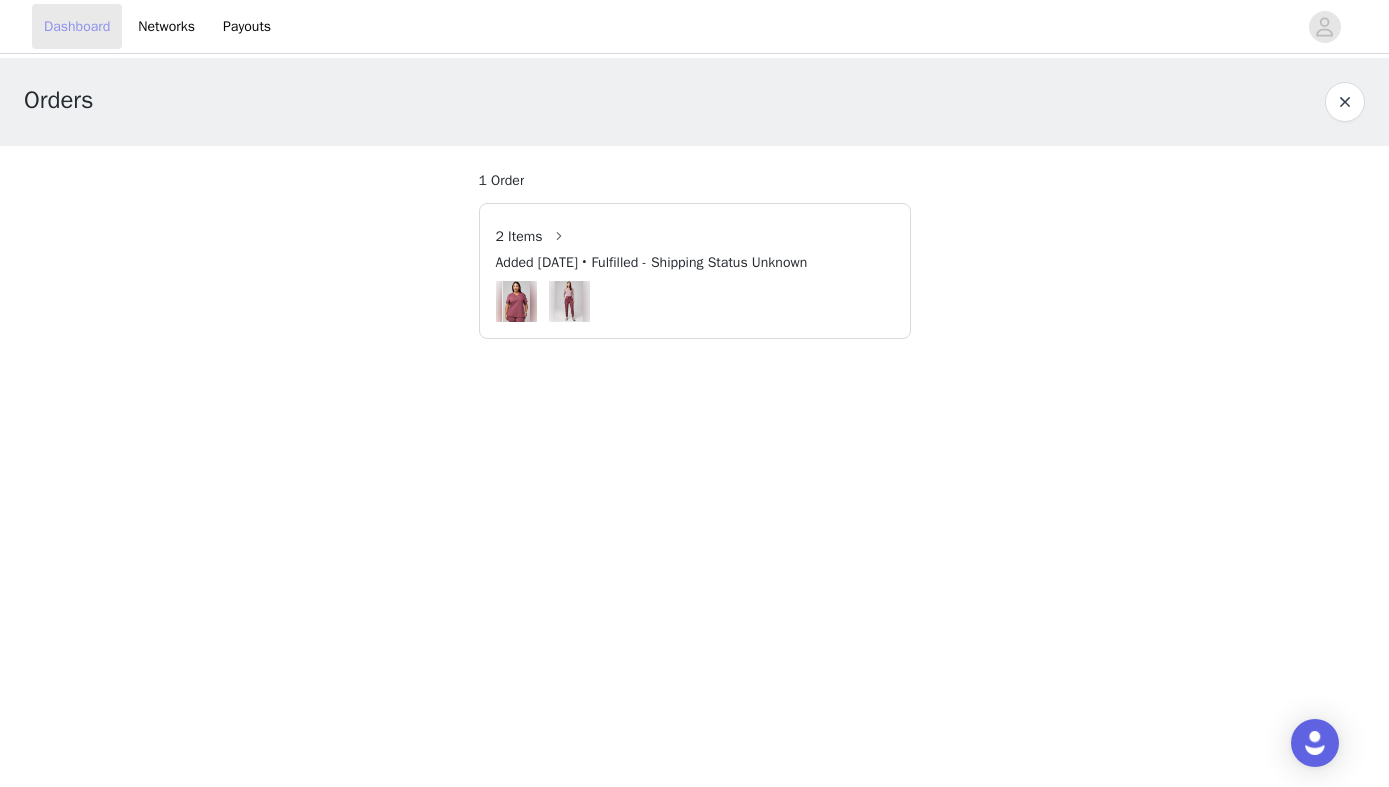 click on "Dashboard" at bounding box center [77, 26] 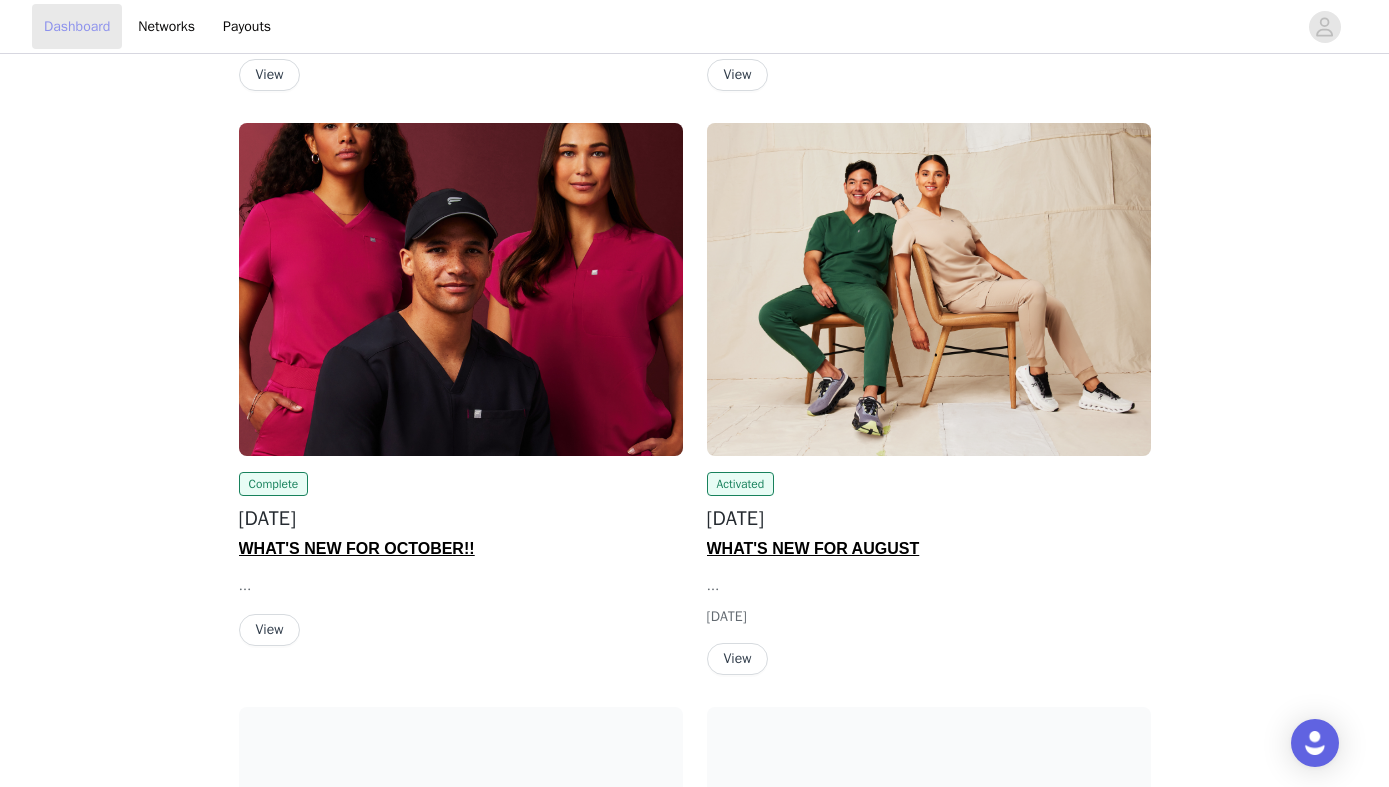 scroll, scrollTop: 3314, scrollLeft: 0, axis: vertical 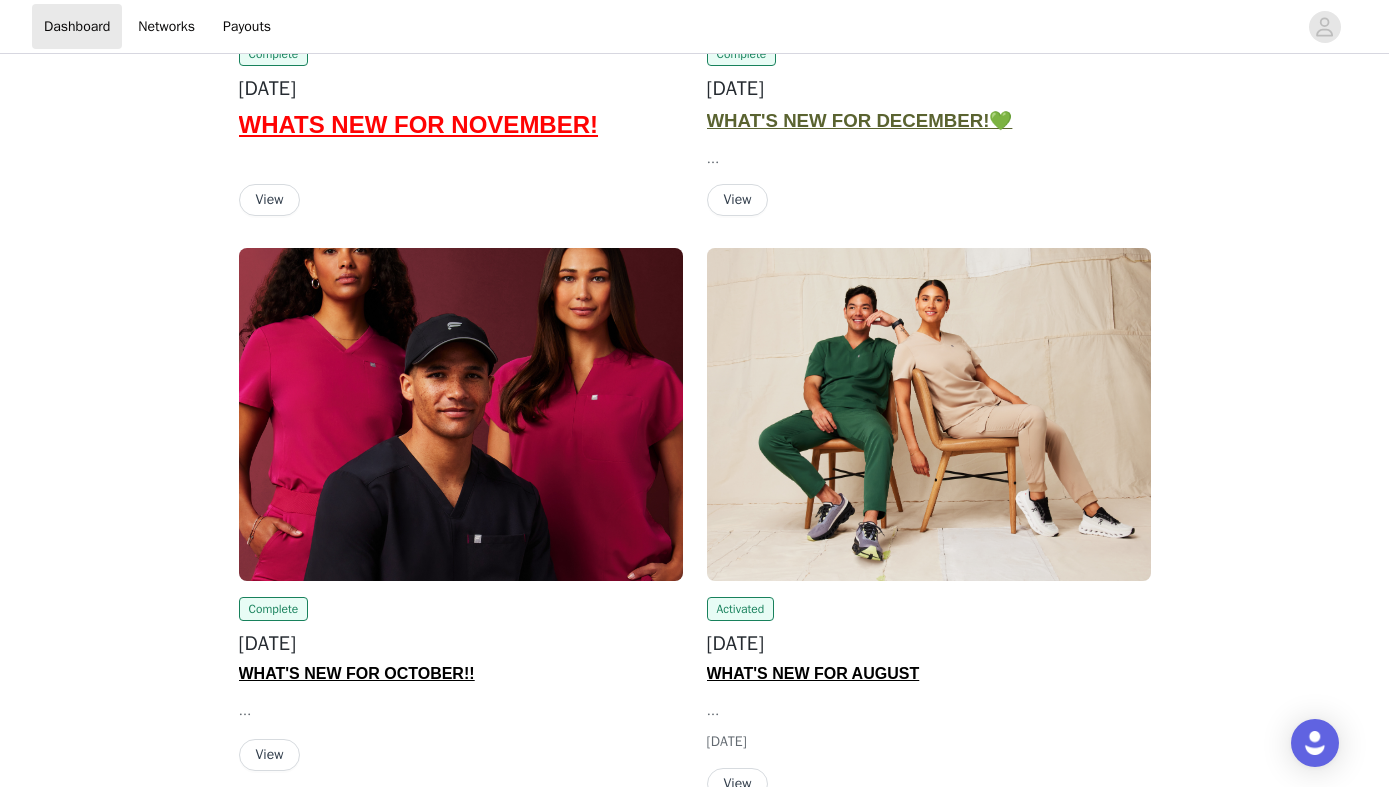 click at bounding box center [461, 414] 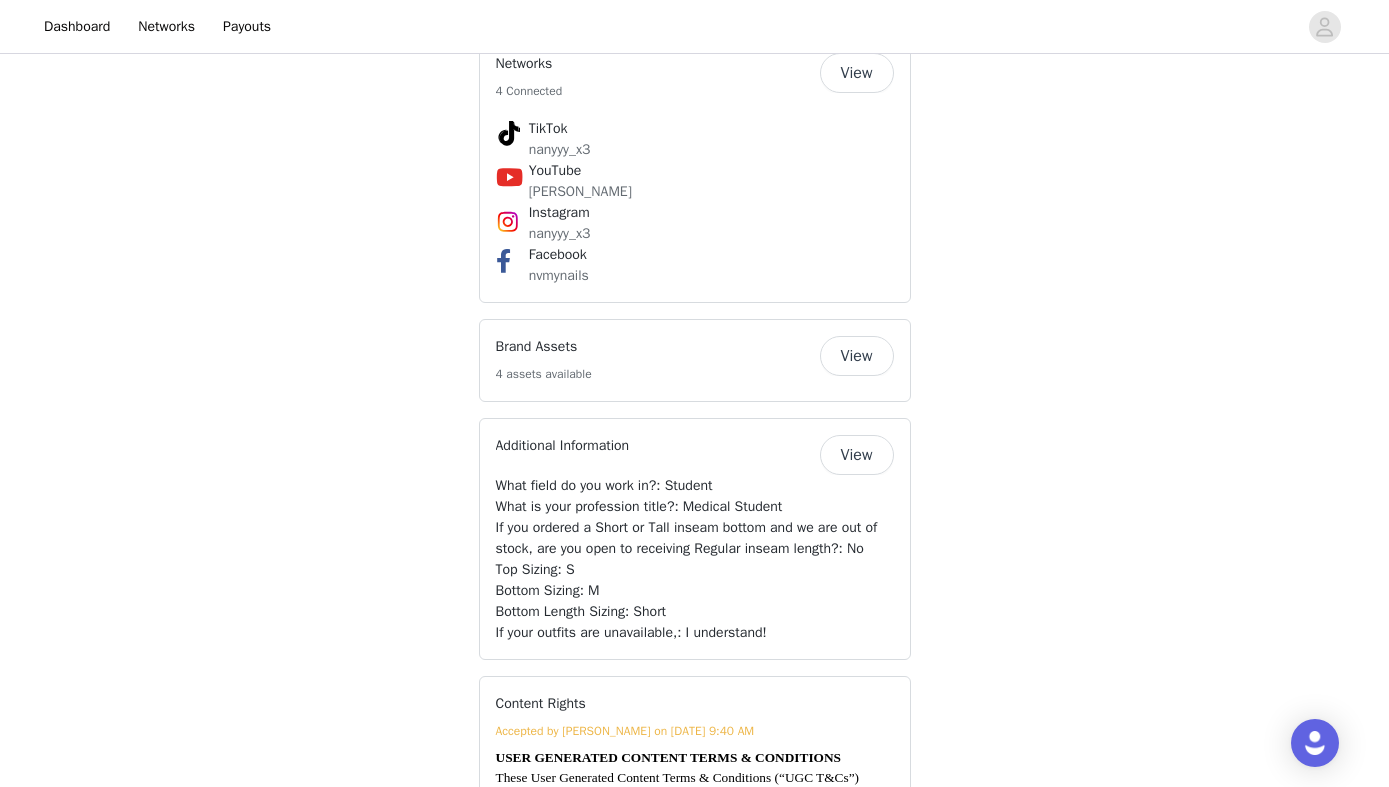 scroll, scrollTop: 1835, scrollLeft: 0, axis: vertical 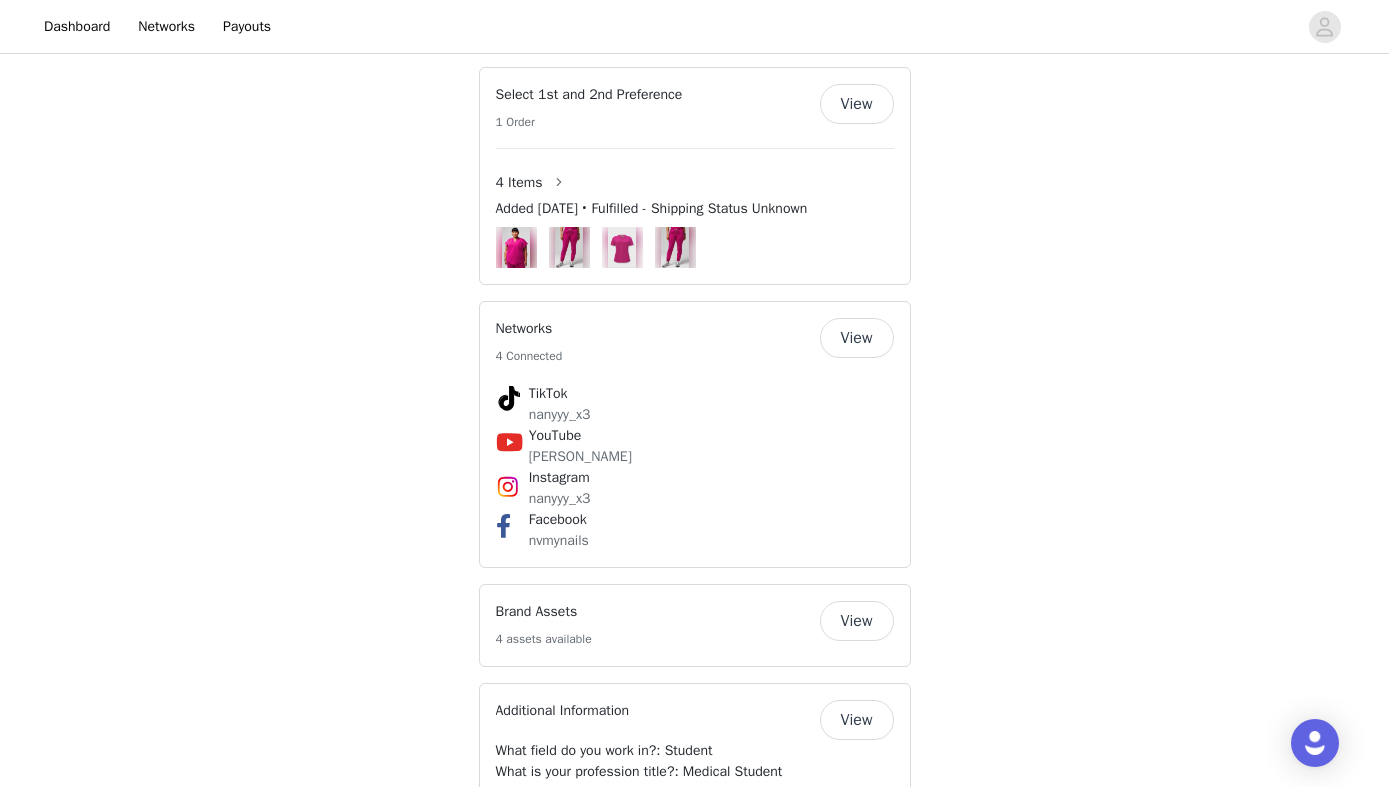 click on "View" at bounding box center [857, 104] 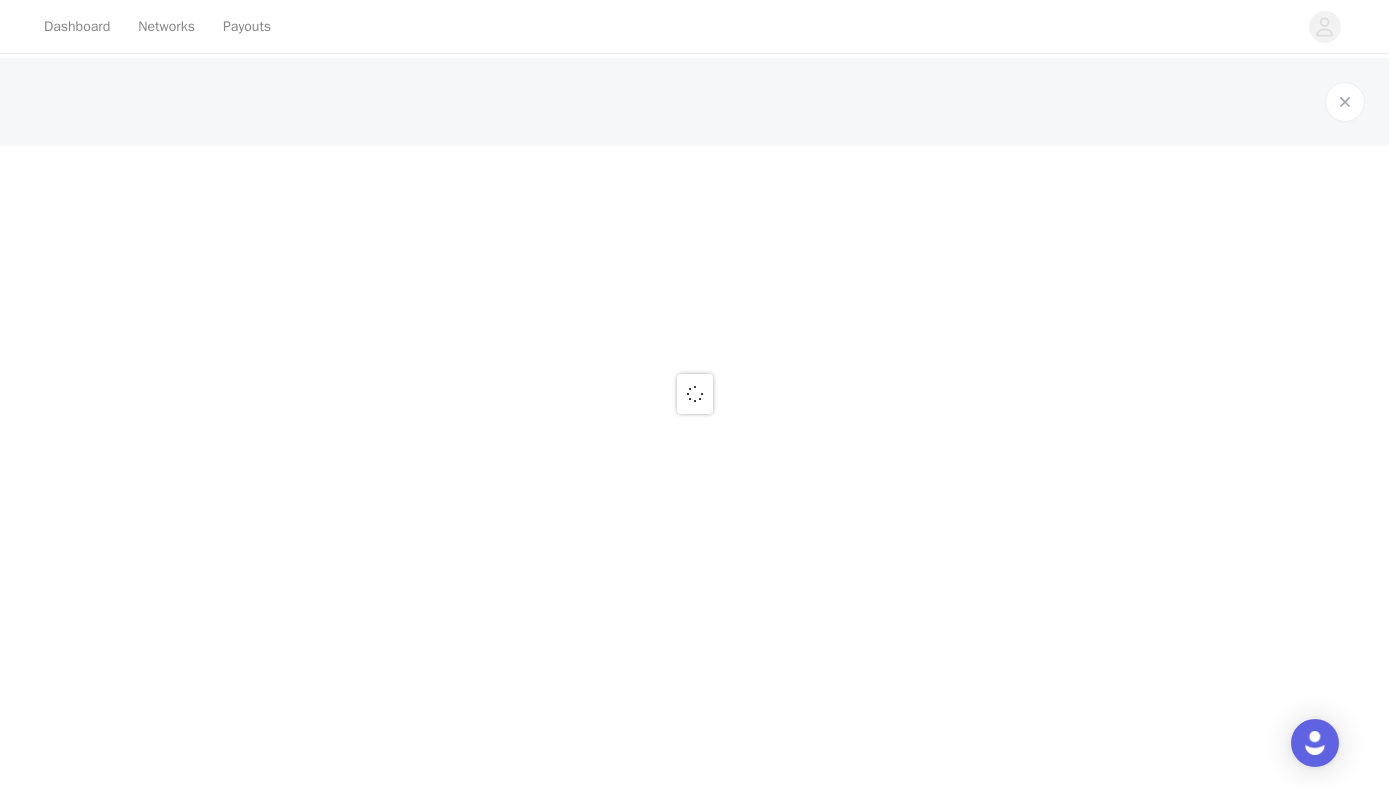 scroll, scrollTop: 0, scrollLeft: 0, axis: both 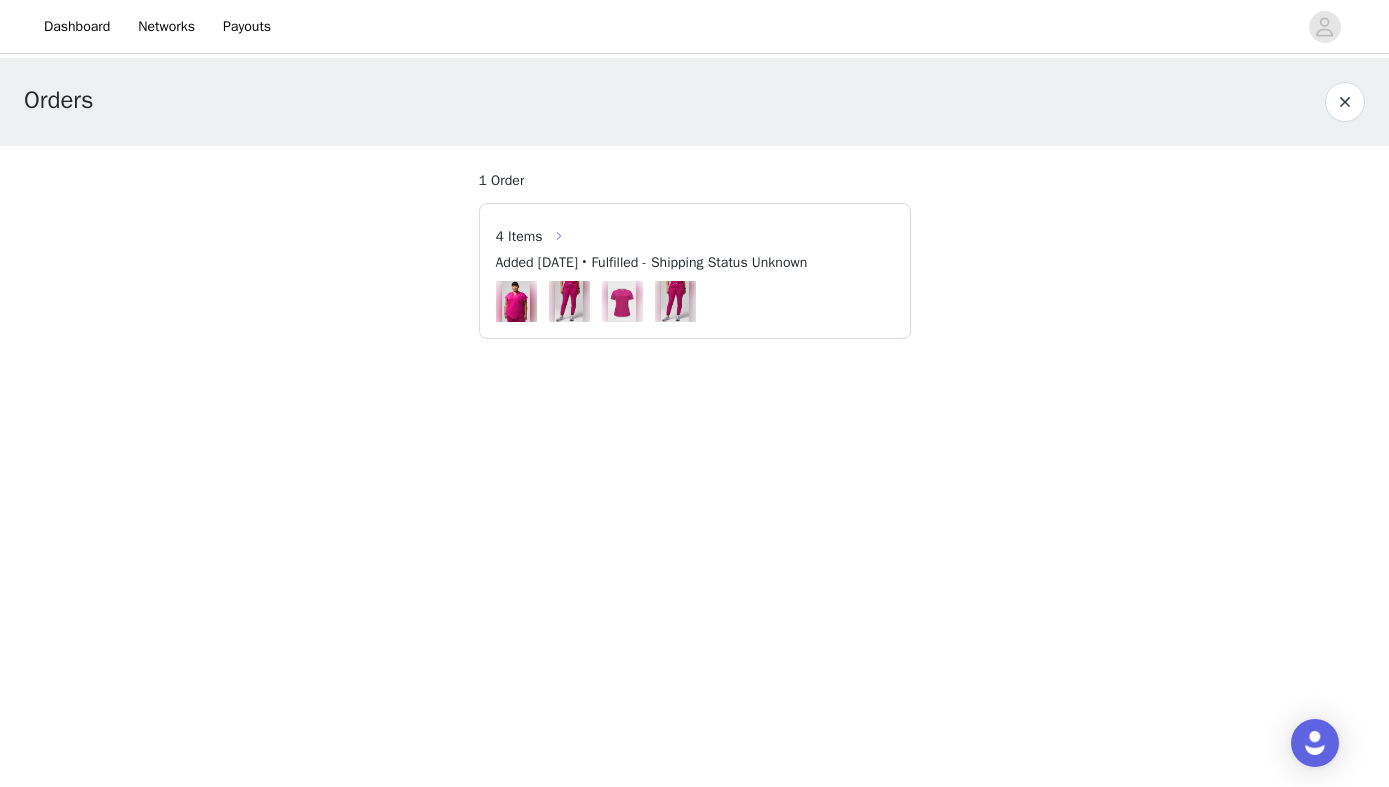 click at bounding box center (559, 236) 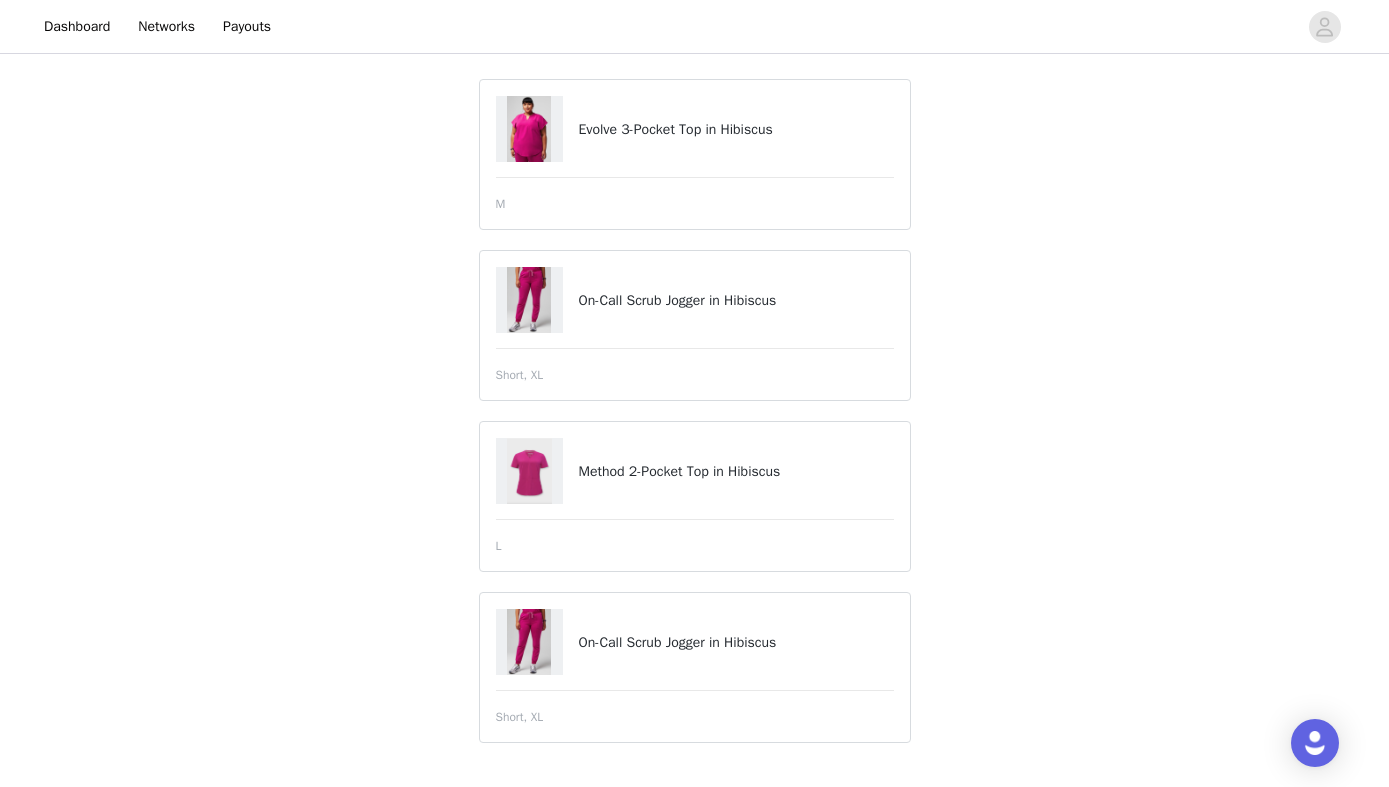 scroll, scrollTop: 260, scrollLeft: 0, axis: vertical 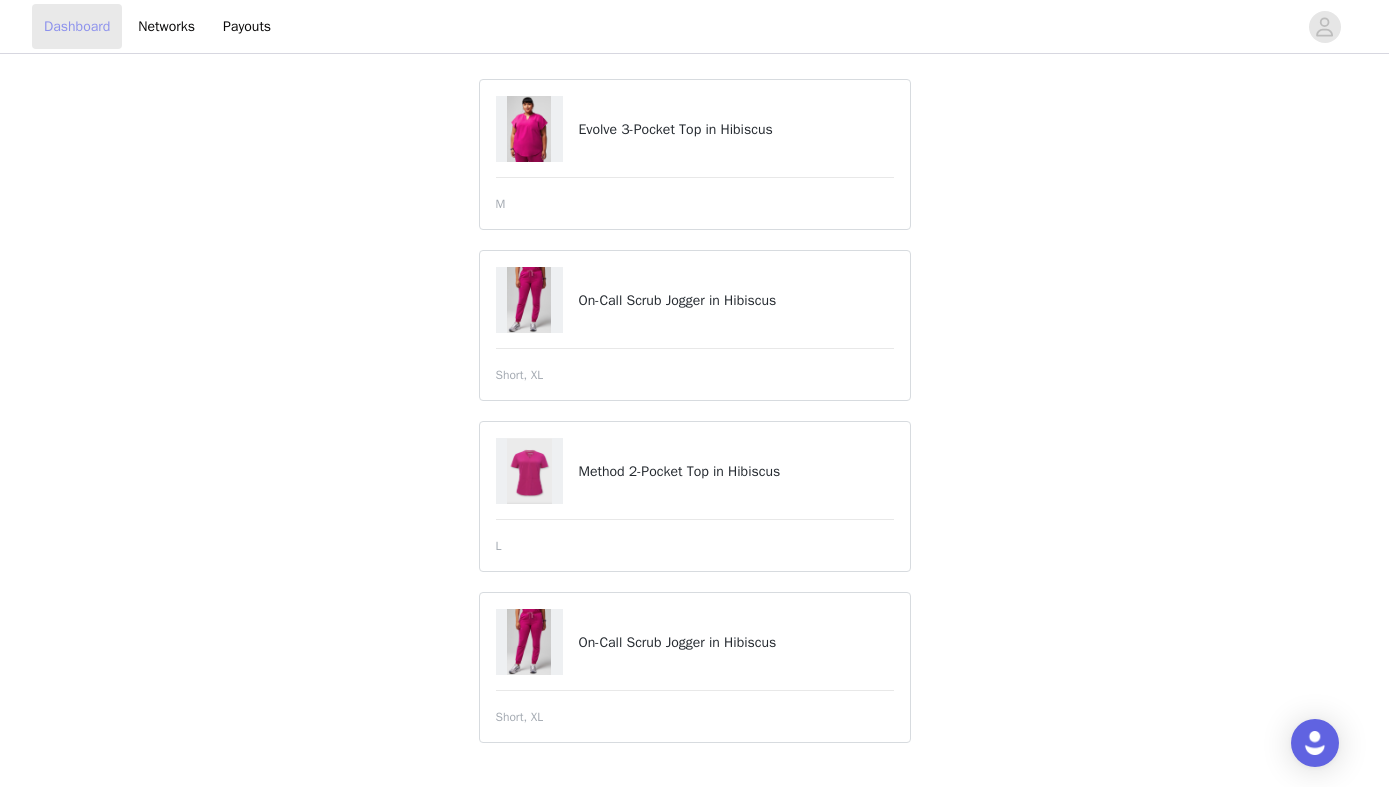click on "Dashboard" at bounding box center [77, 26] 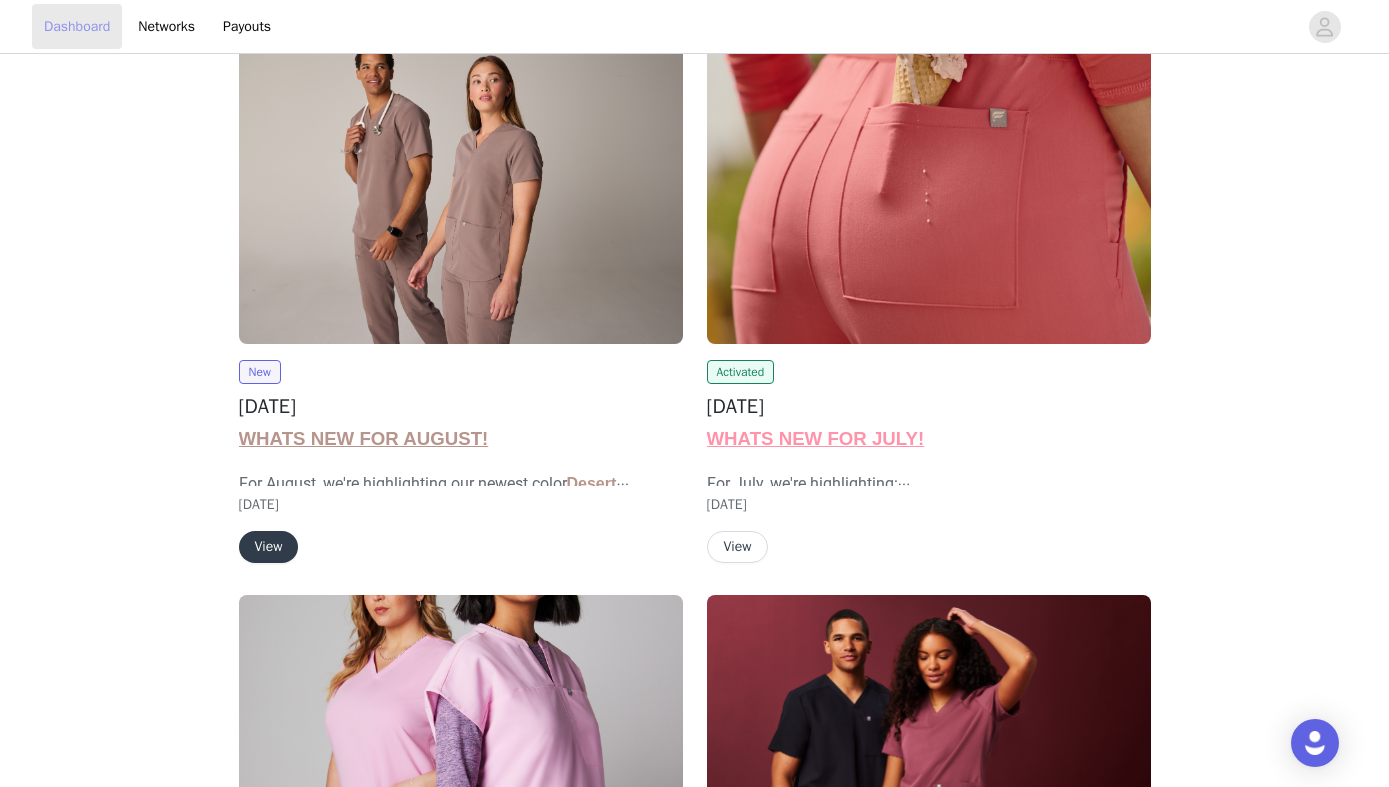 scroll, scrollTop: 238, scrollLeft: 0, axis: vertical 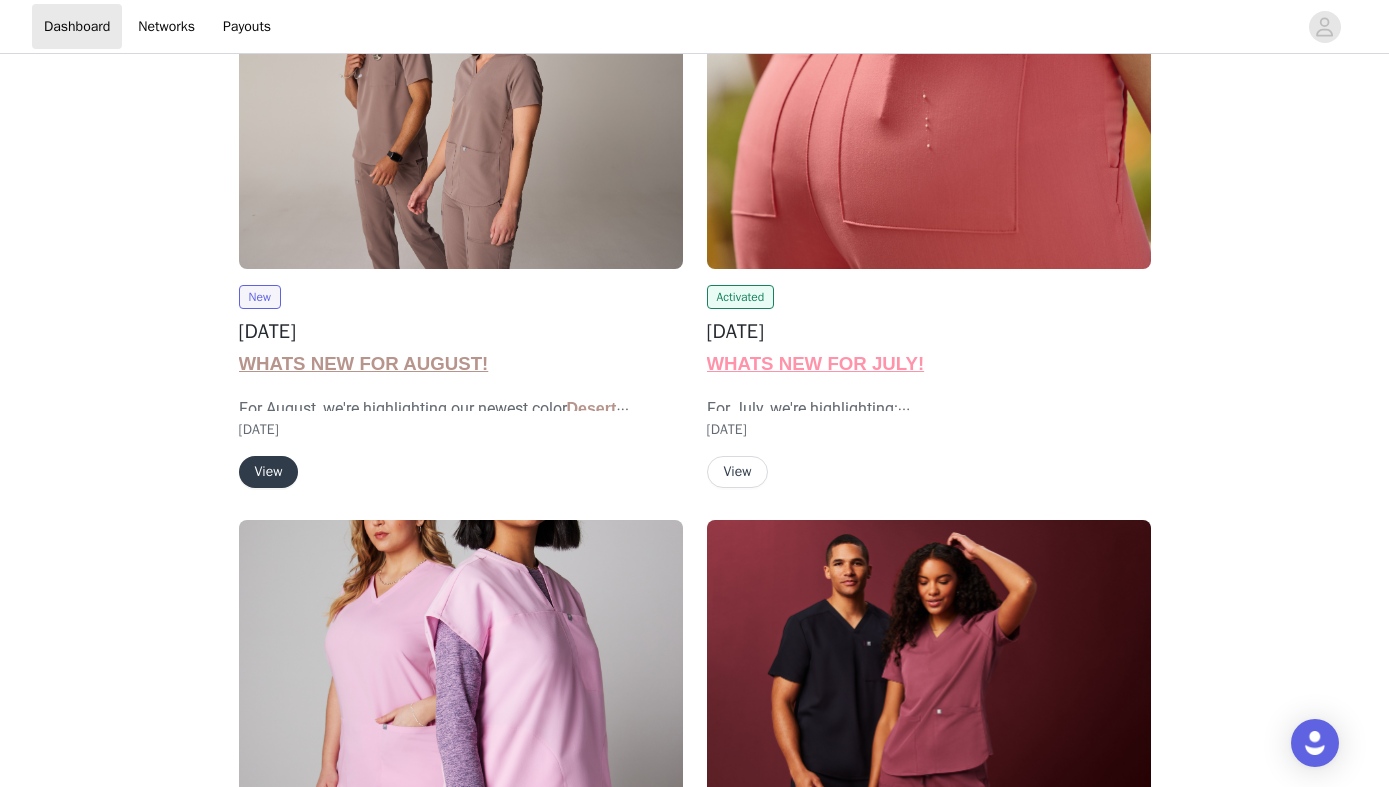 click on "View" at bounding box center (269, 472) 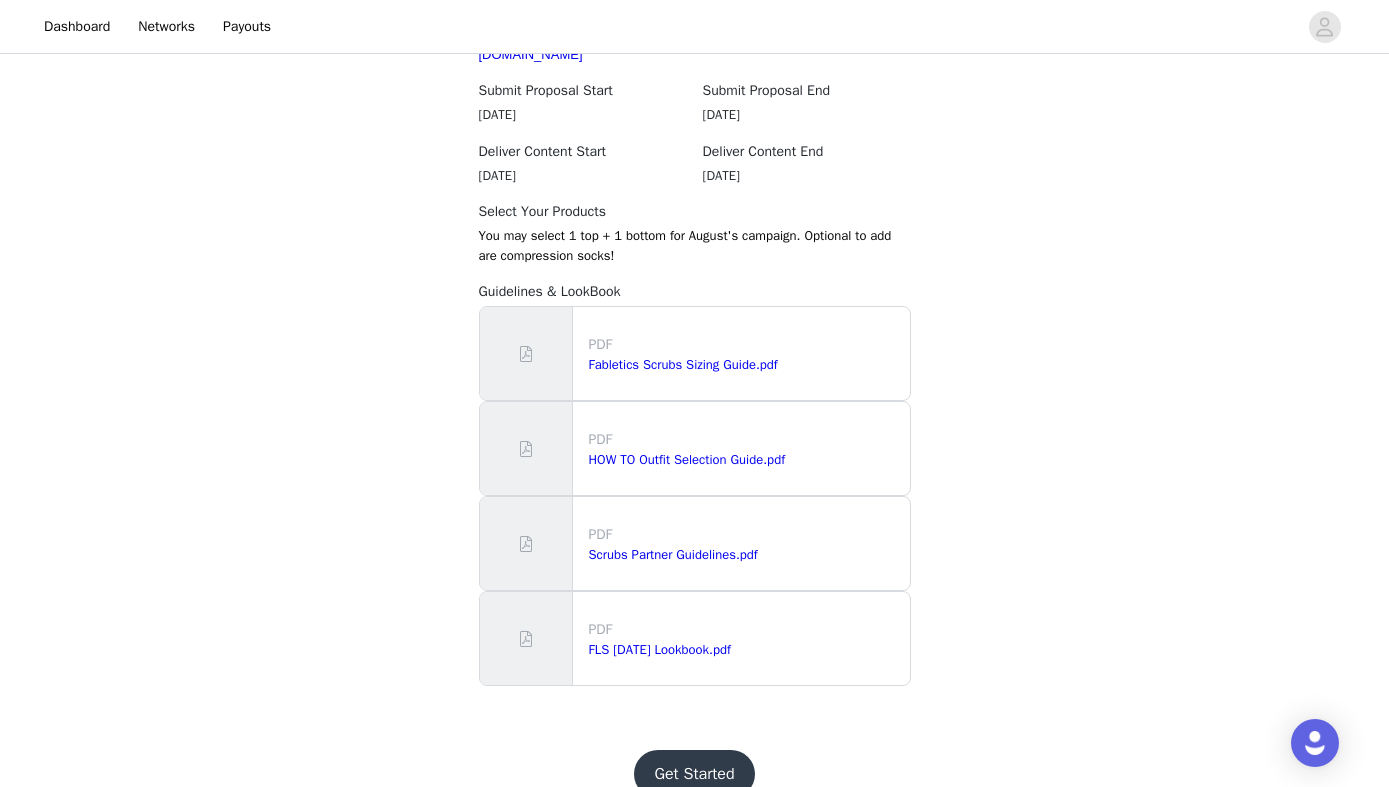 scroll, scrollTop: 1823, scrollLeft: 0, axis: vertical 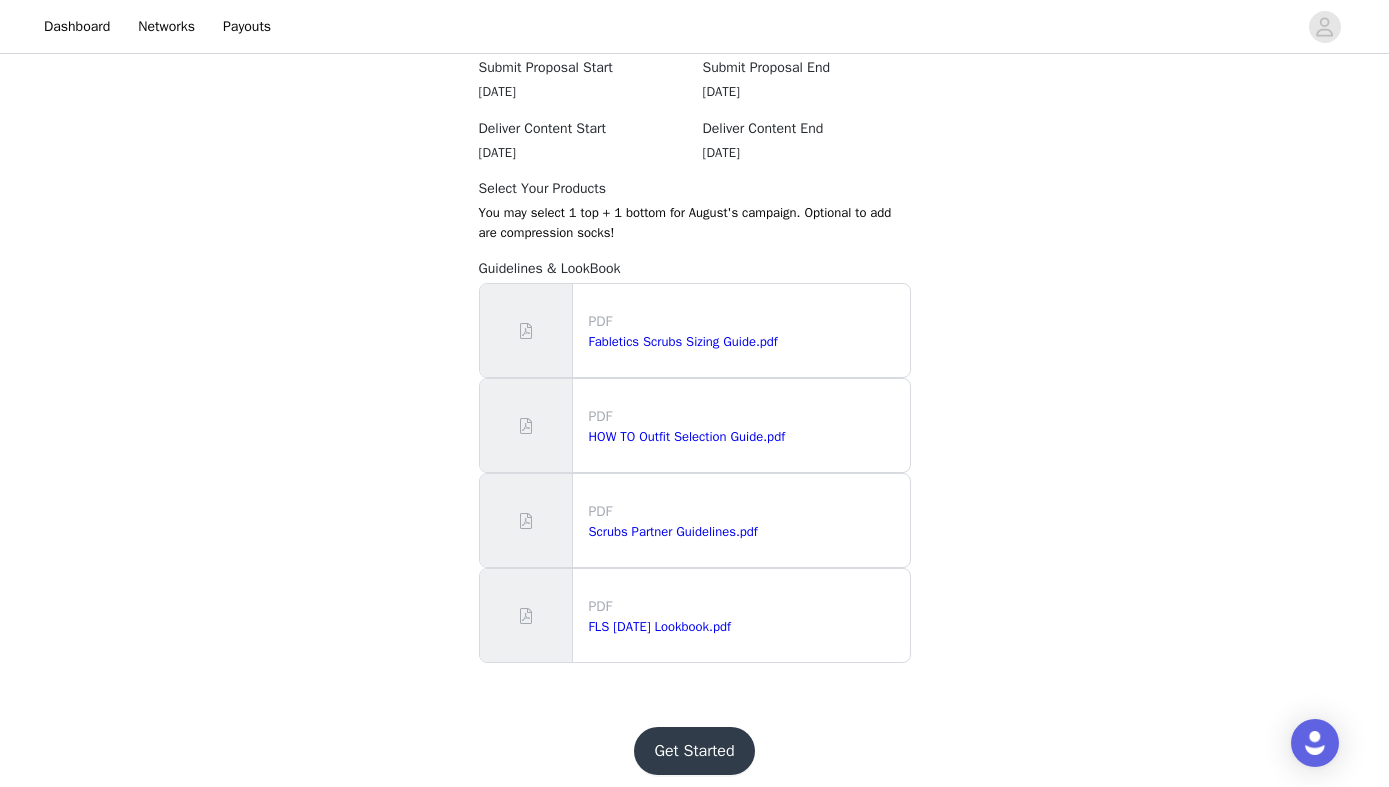 click on "Get Started" at bounding box center [694, 751] 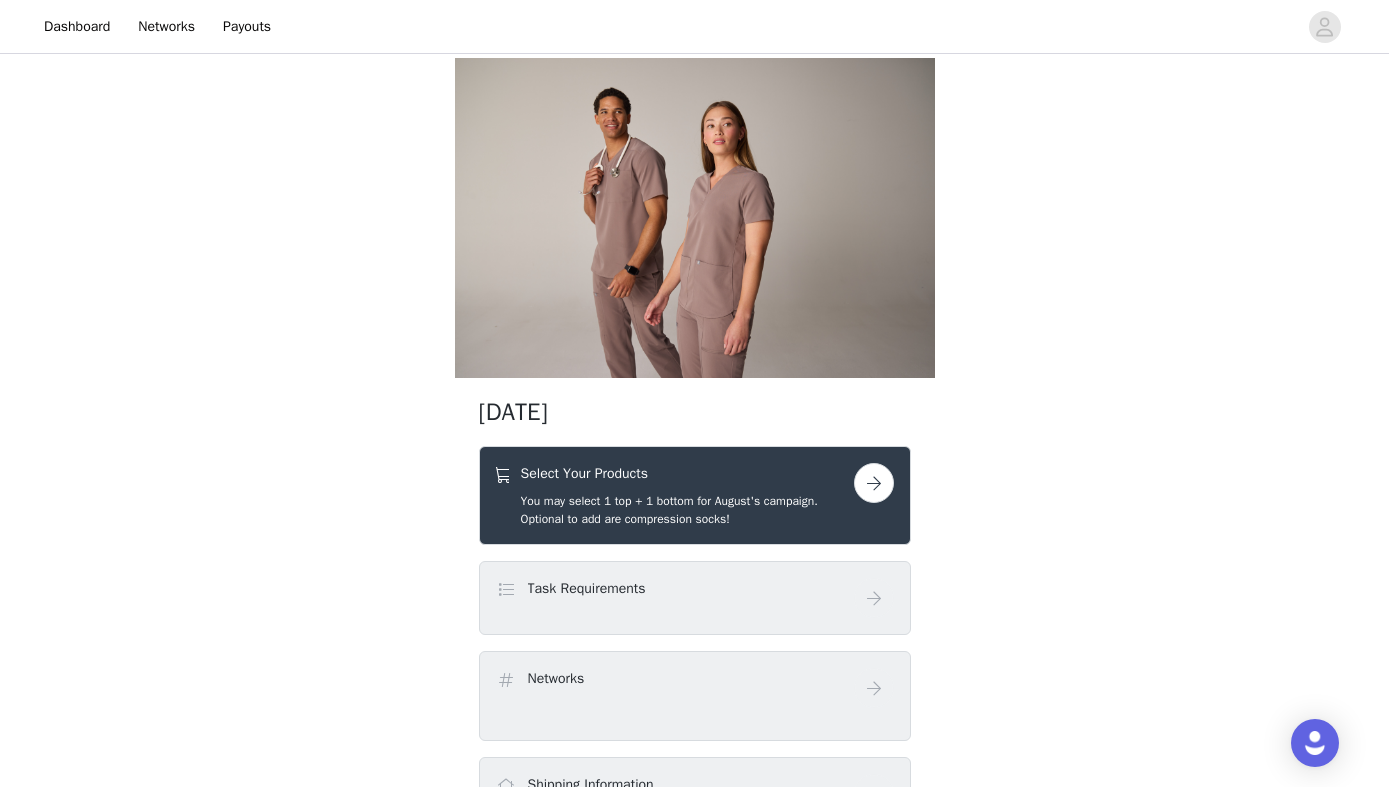 click at bounding box center [874, 483] 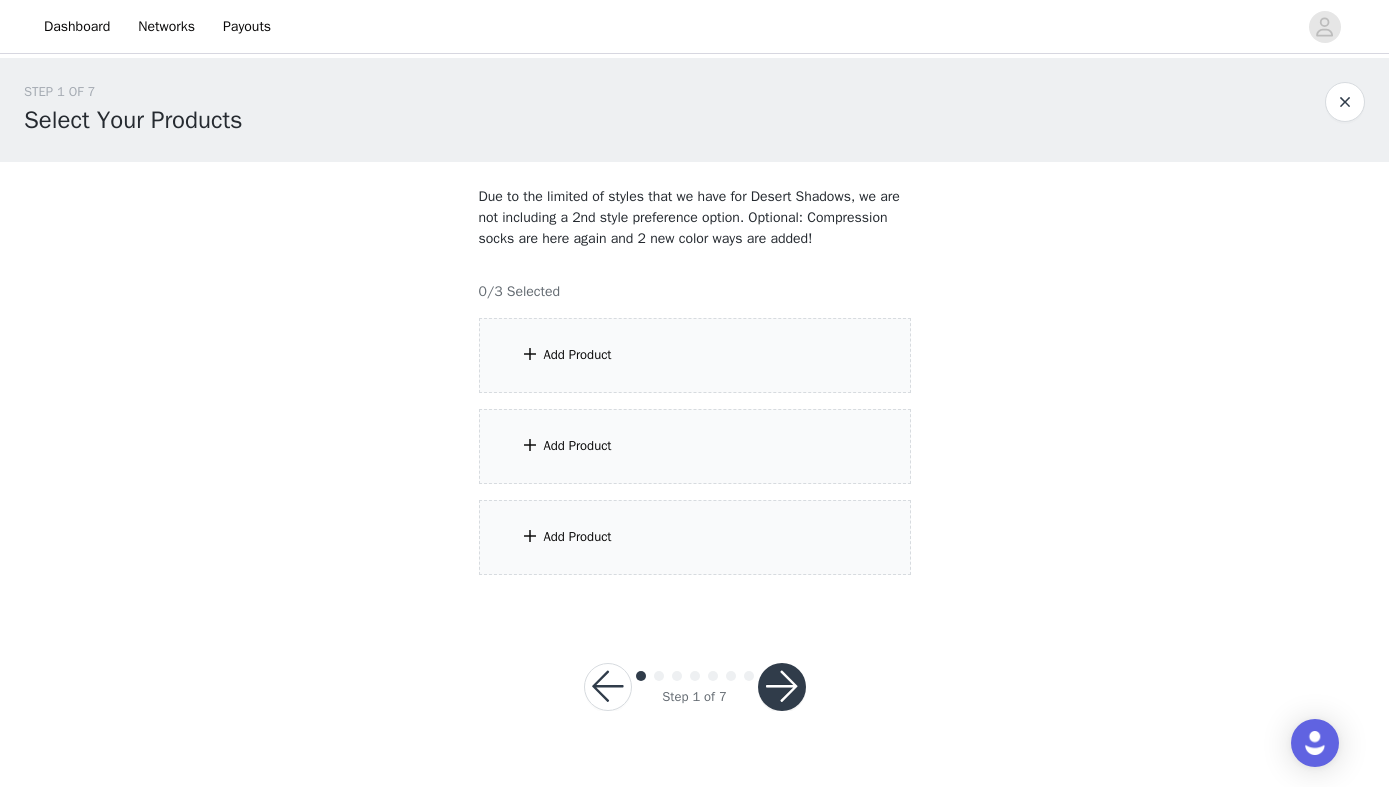 click on "Add Product" at bounding box center [695, 355] 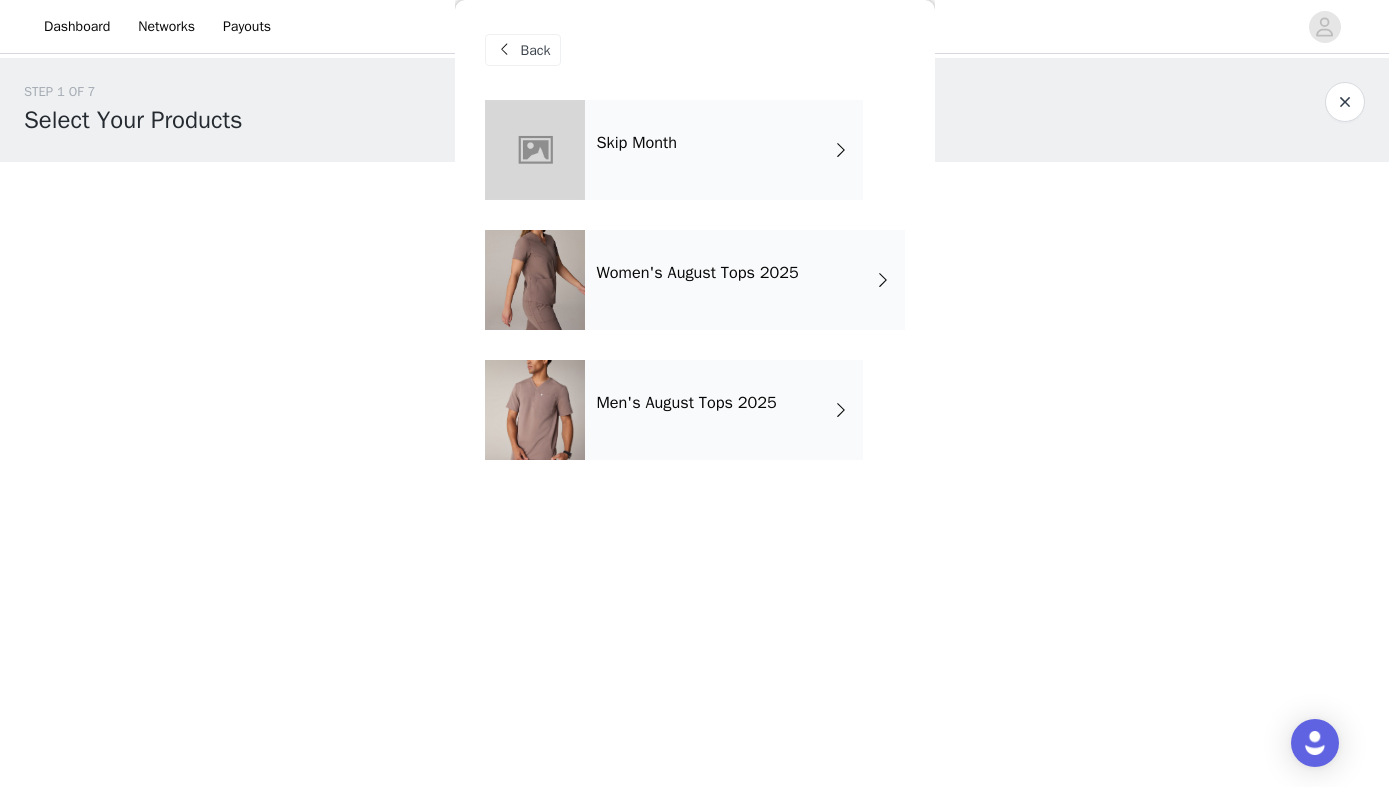 click on "Women's August Tops 2025" at bounding box center (745, 280) 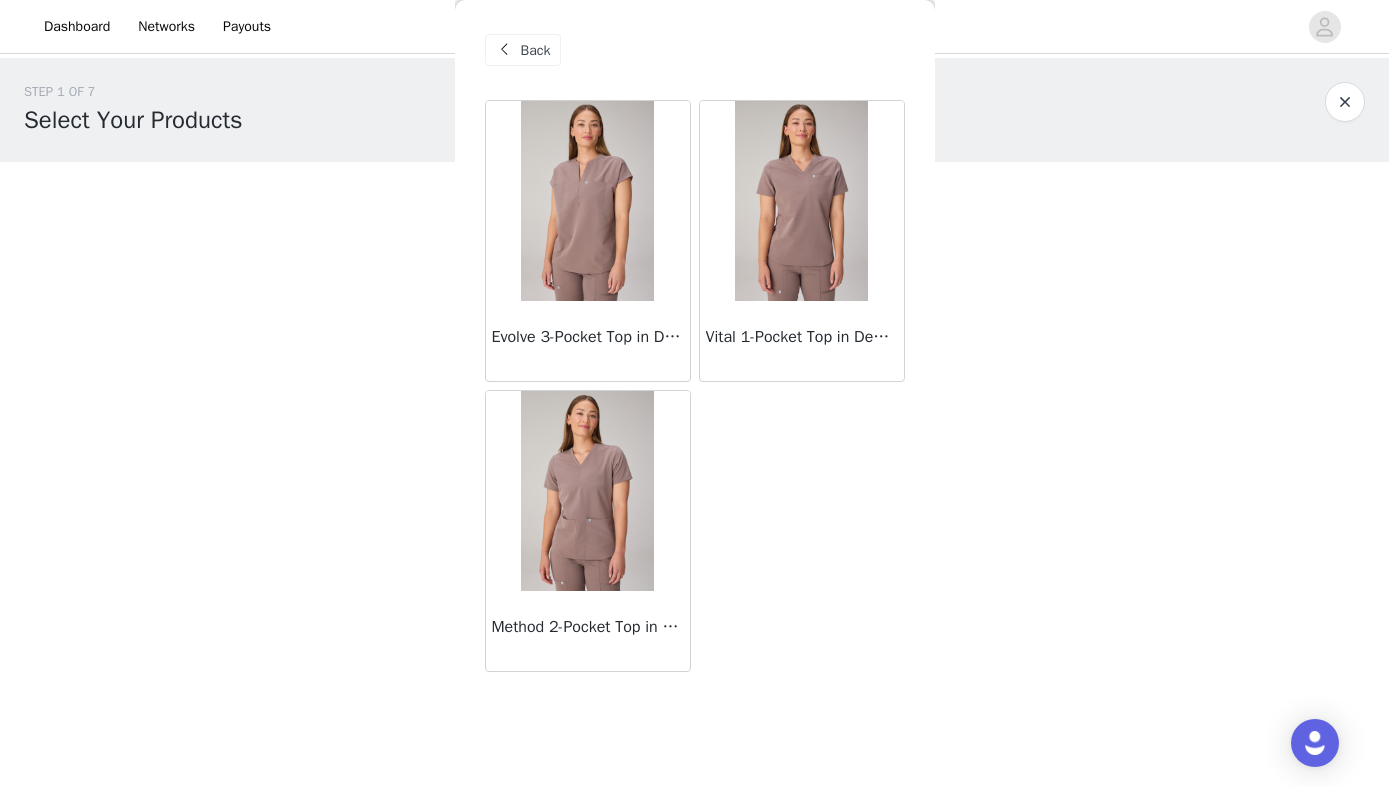click at bounding box center (587, 201) 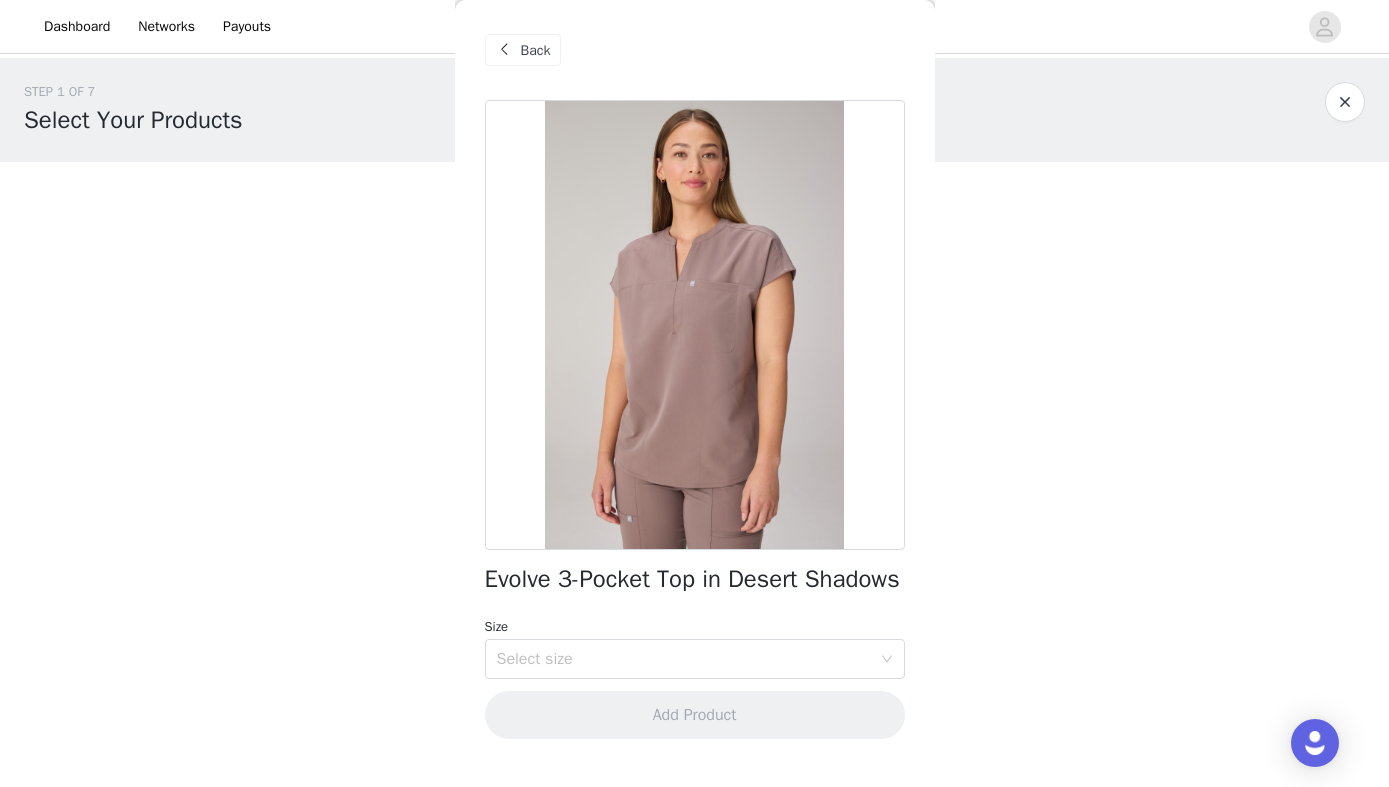 scroll, scrollTop: 2, scrollLeft: 0, axis: vertical 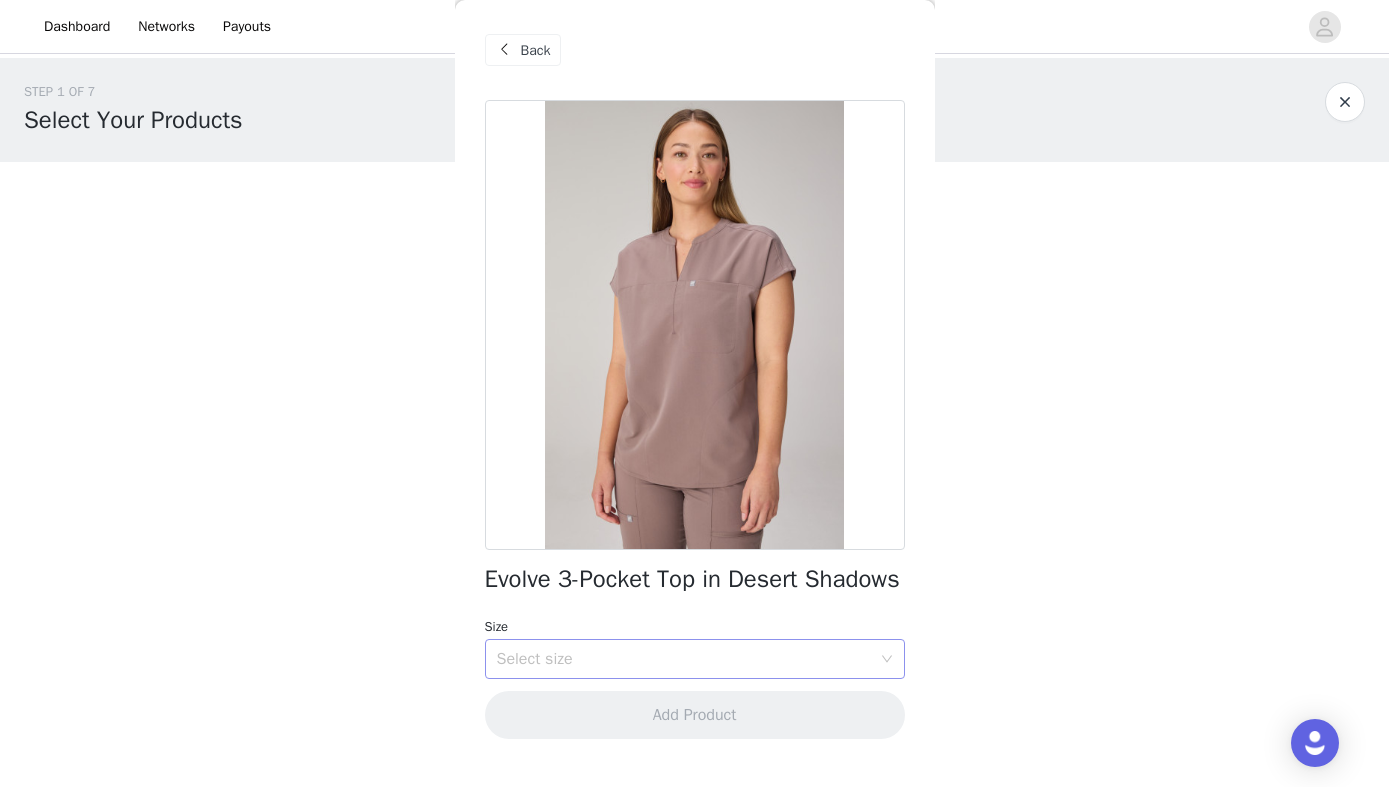 click on "Select size" at bounding box center [684, 659] 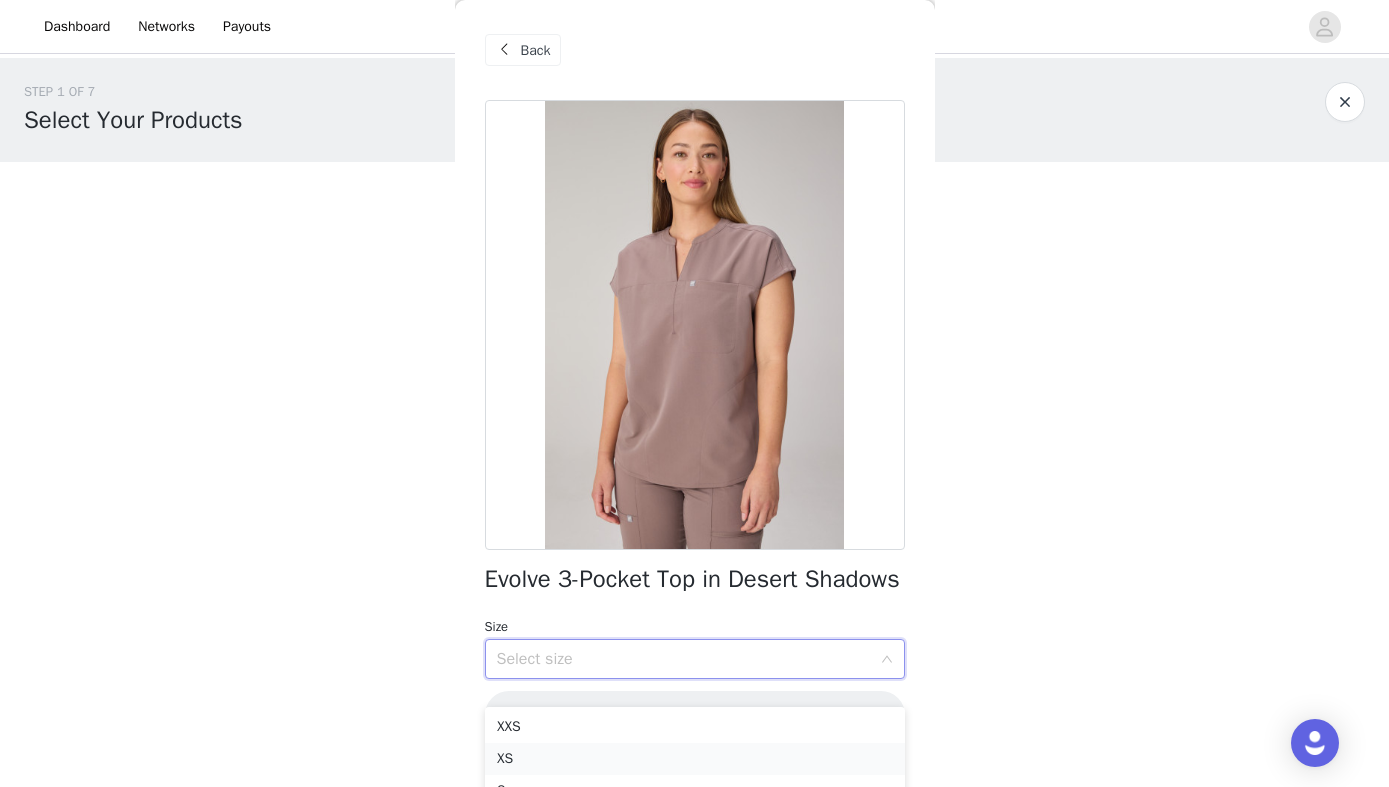 scroll, scrollTop: 78, scrollLeft: 0, axis: vertical 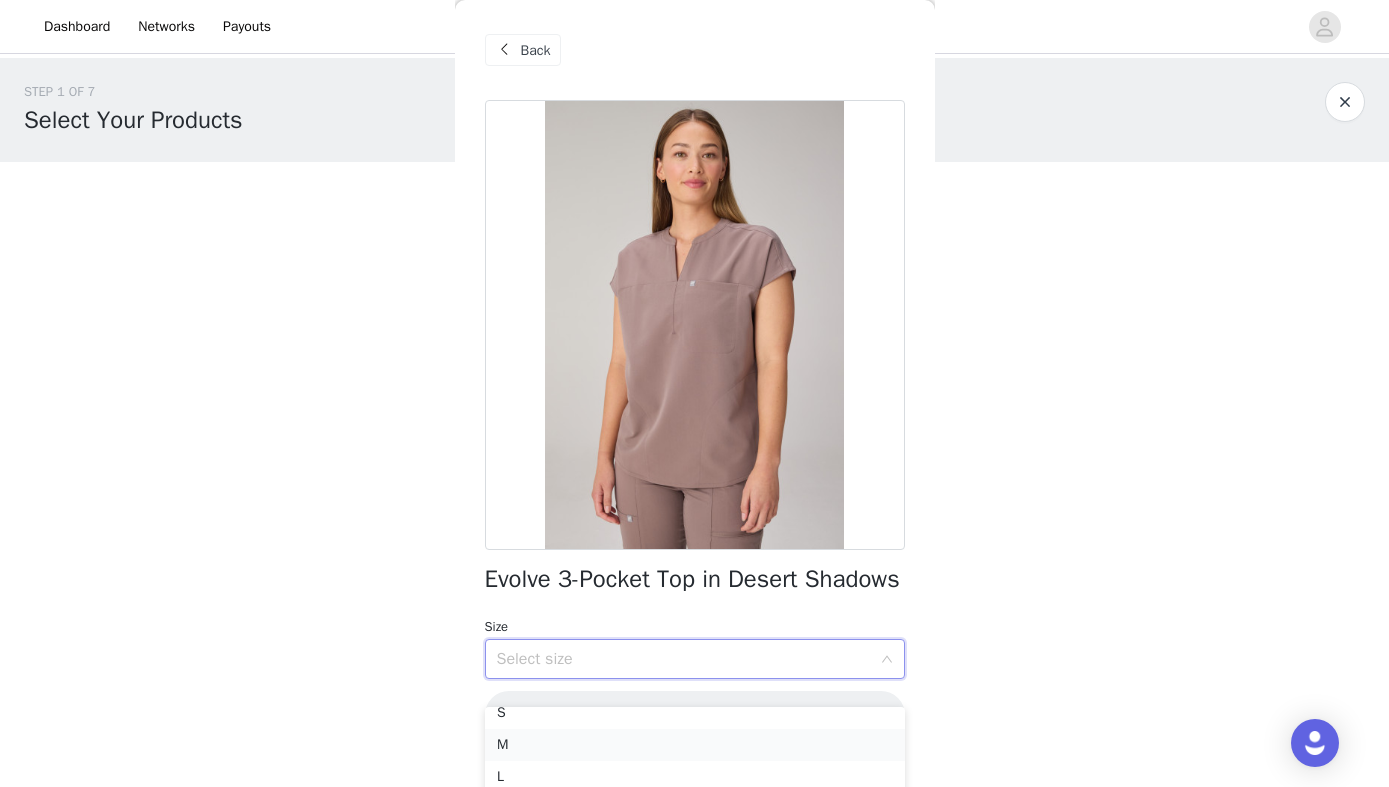 click on "M" at bounding box center [695, 745] 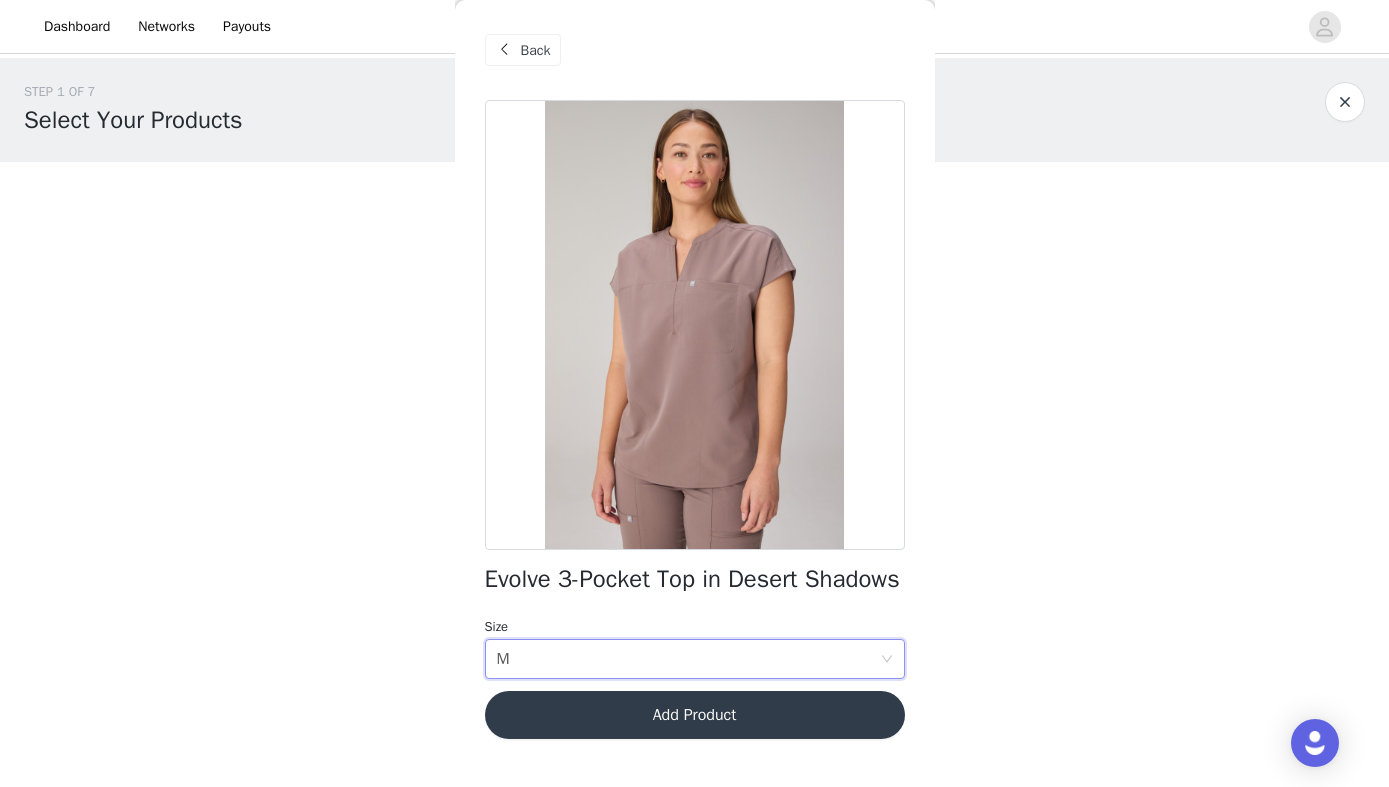 click on "Add Product" at bounding box center [695, 715] 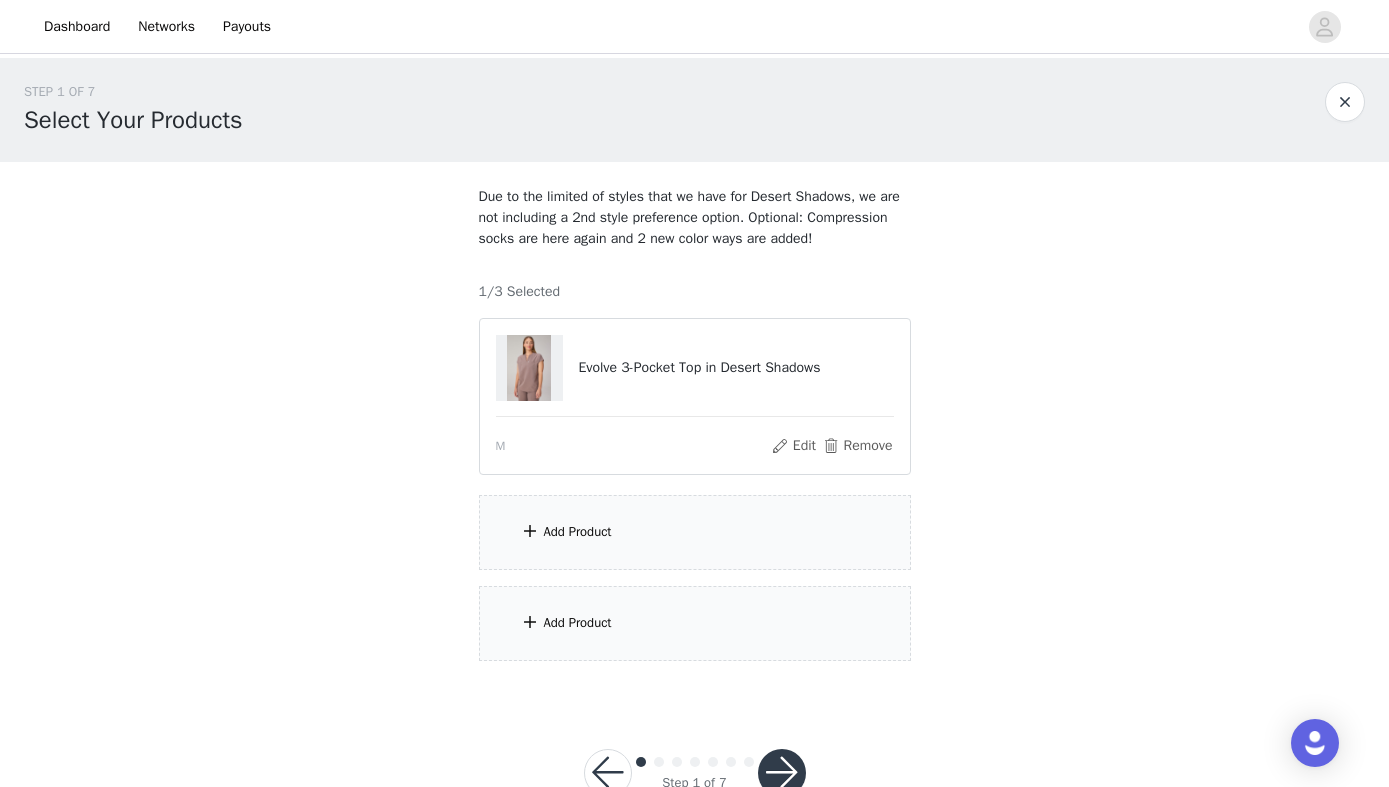 click on "Add Product" at bounding box center [695, 532] 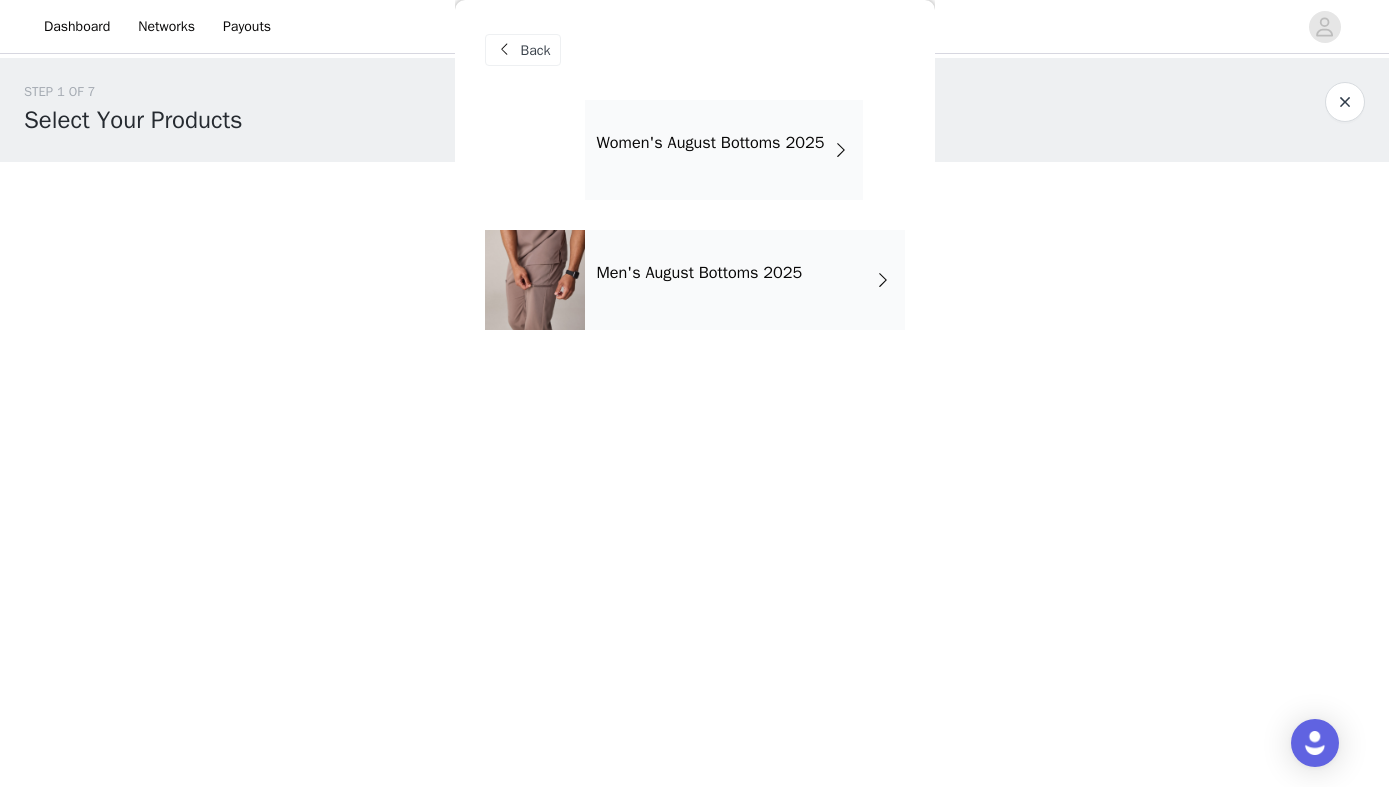 click on "Women's August Bottoms 2025" at bounding box center (724, 150) 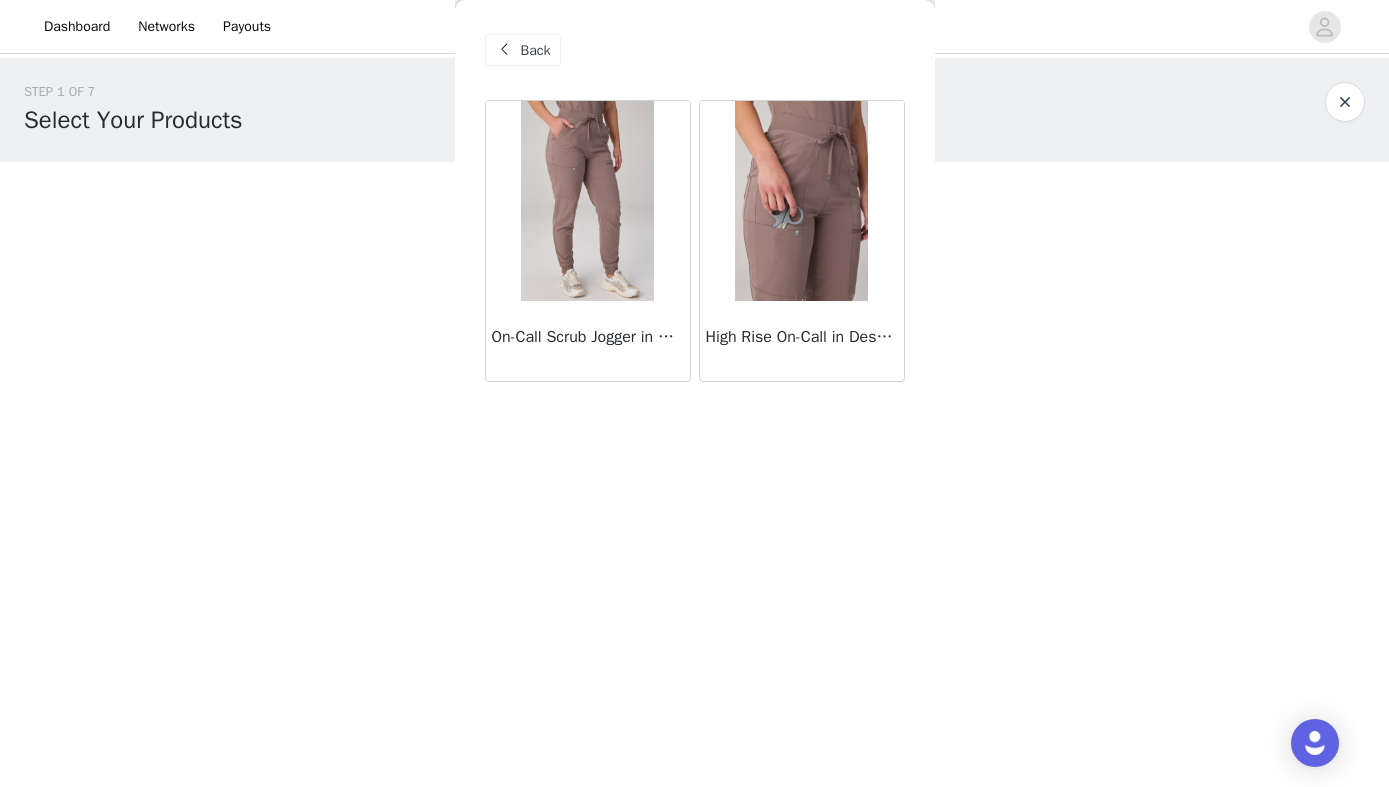 click at bounding box center [587, 201] 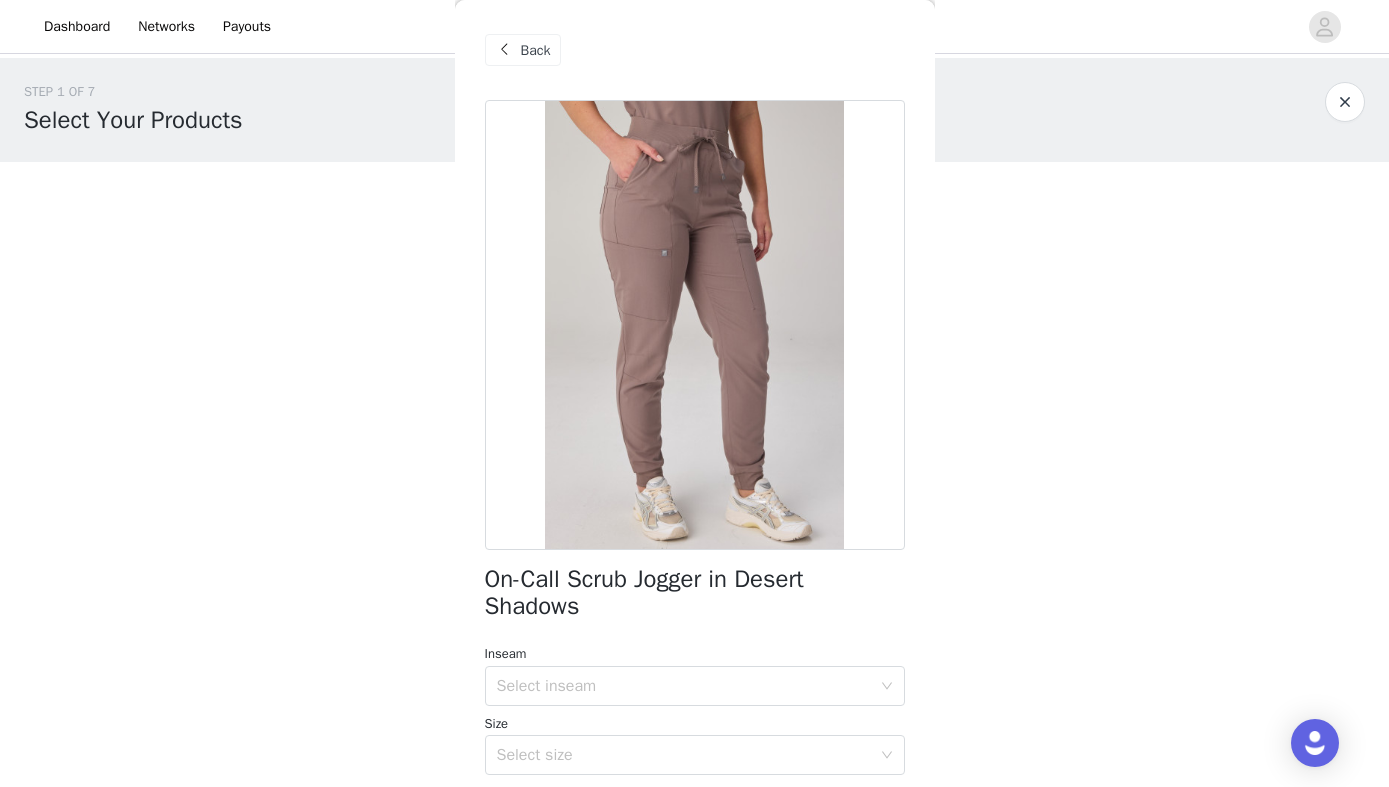 scroll, scrollTop: 72, scrollLeft: 0, axis: vertical 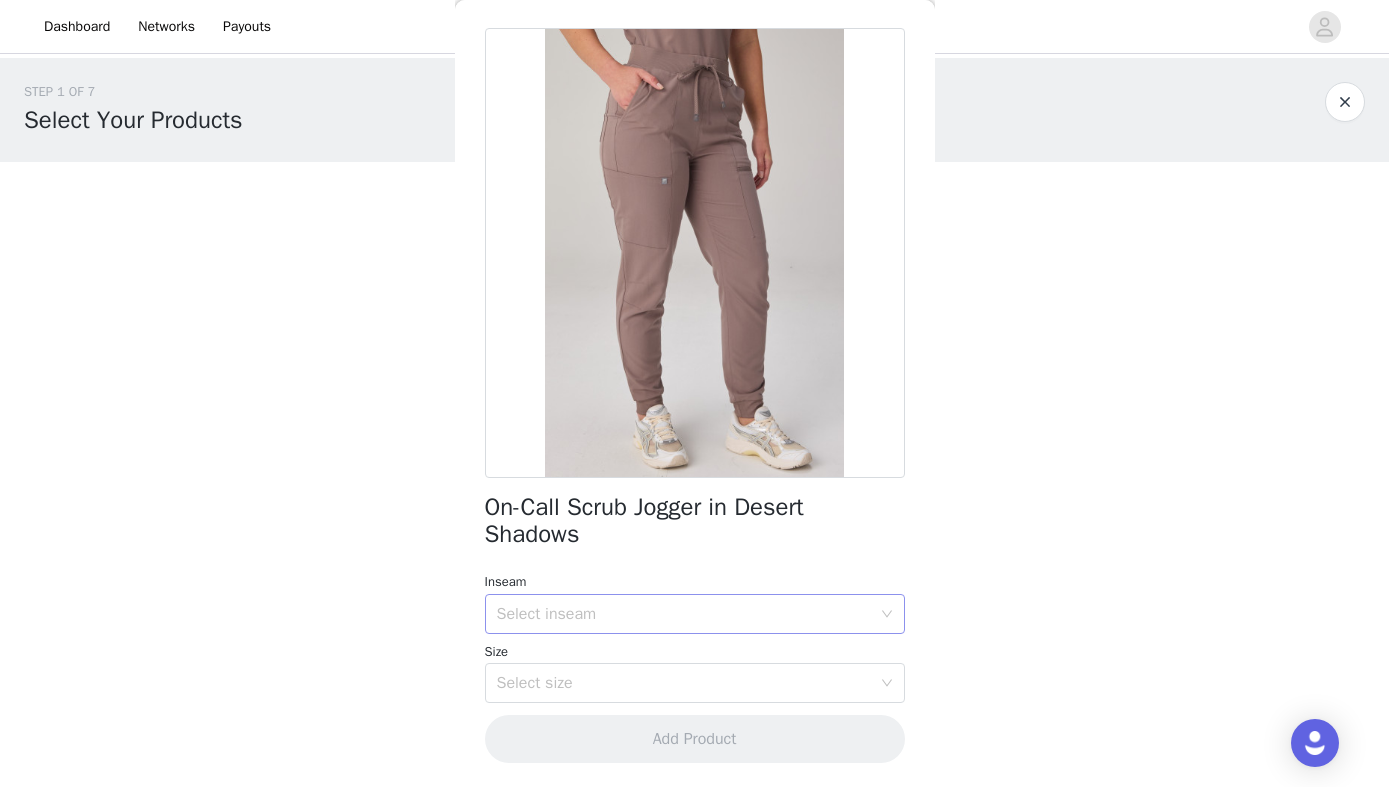 click on "Select inseam" at bounding box center [684, 614] 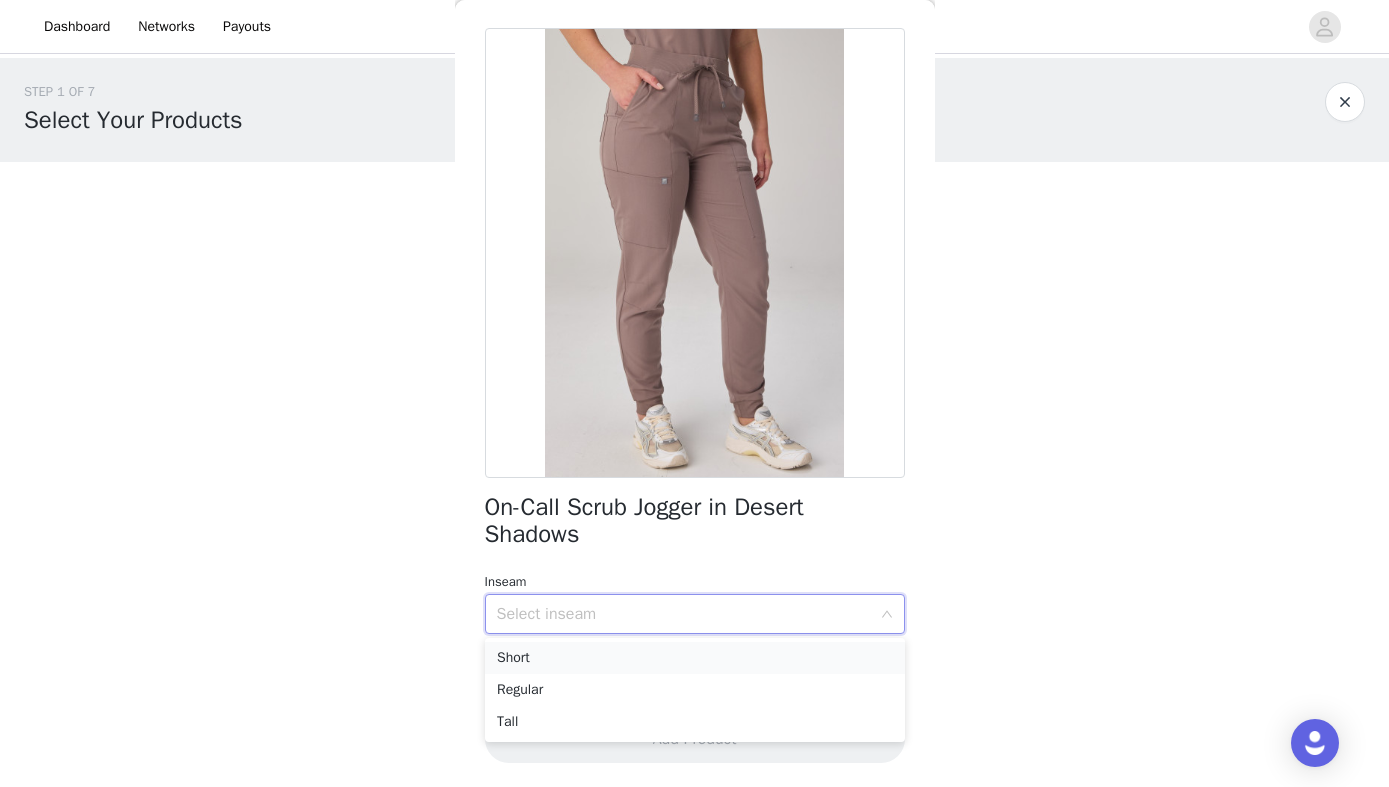 click on "Short" at bounding box center (695, 658) 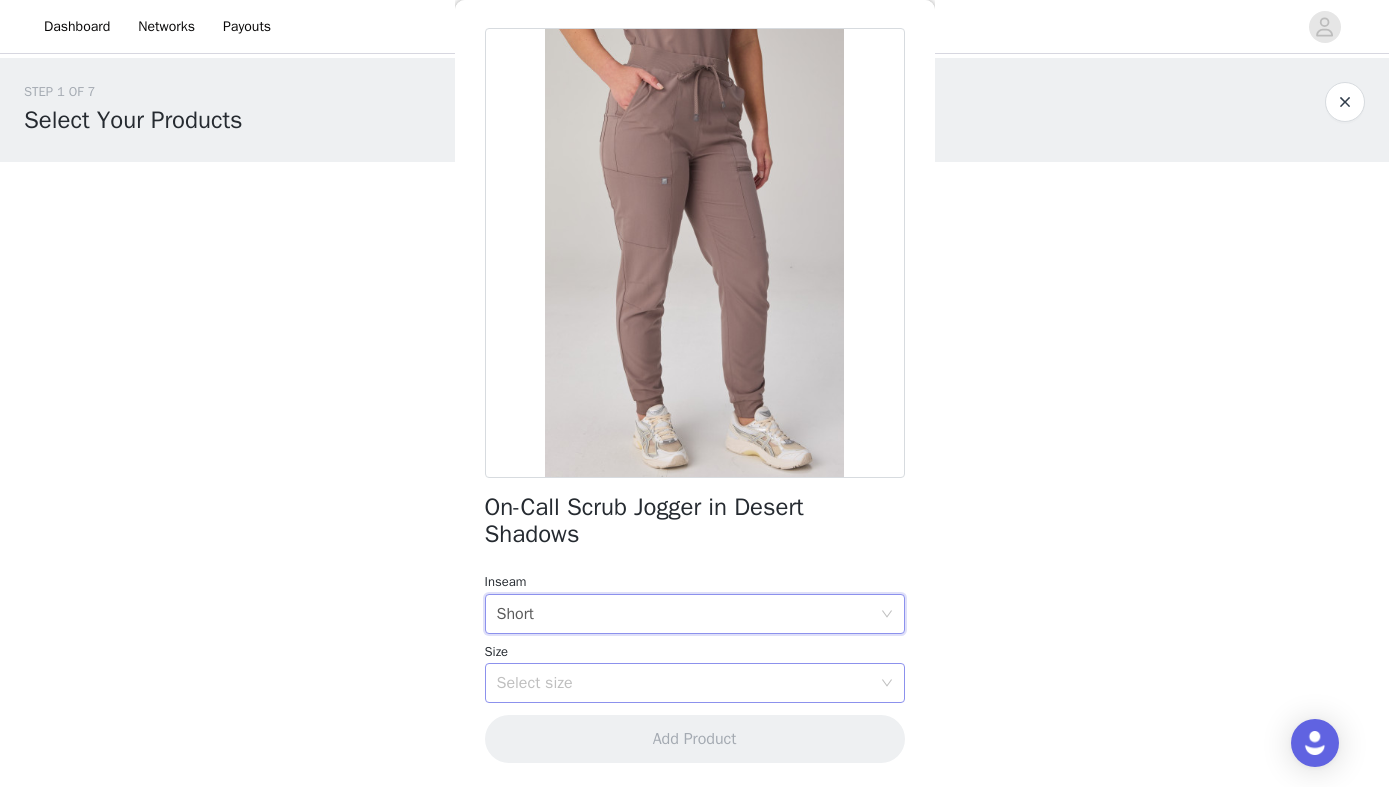 click on "Select size" at bounding box center (688, 683) 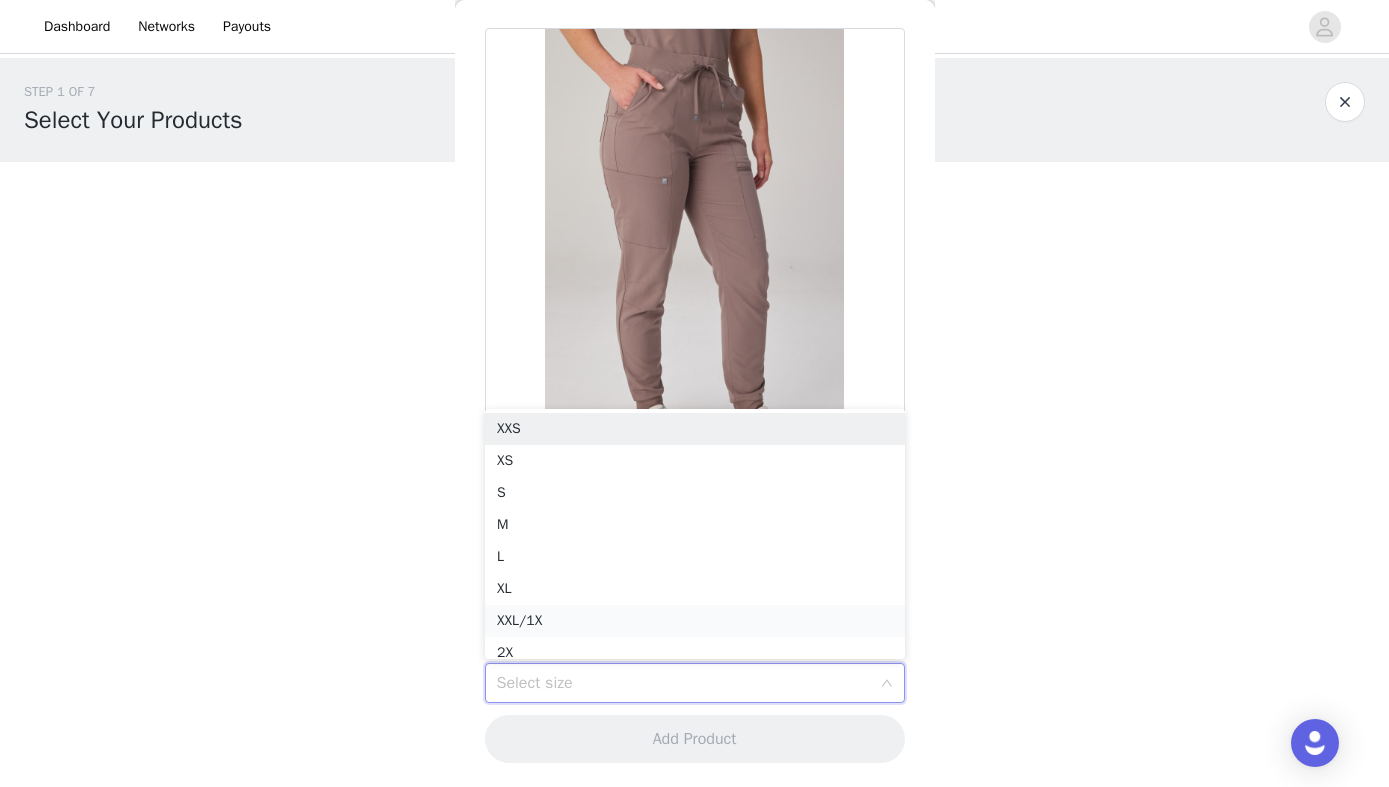 scroll, scrollTop: 10, scrollLeft: 0, axis: vertical 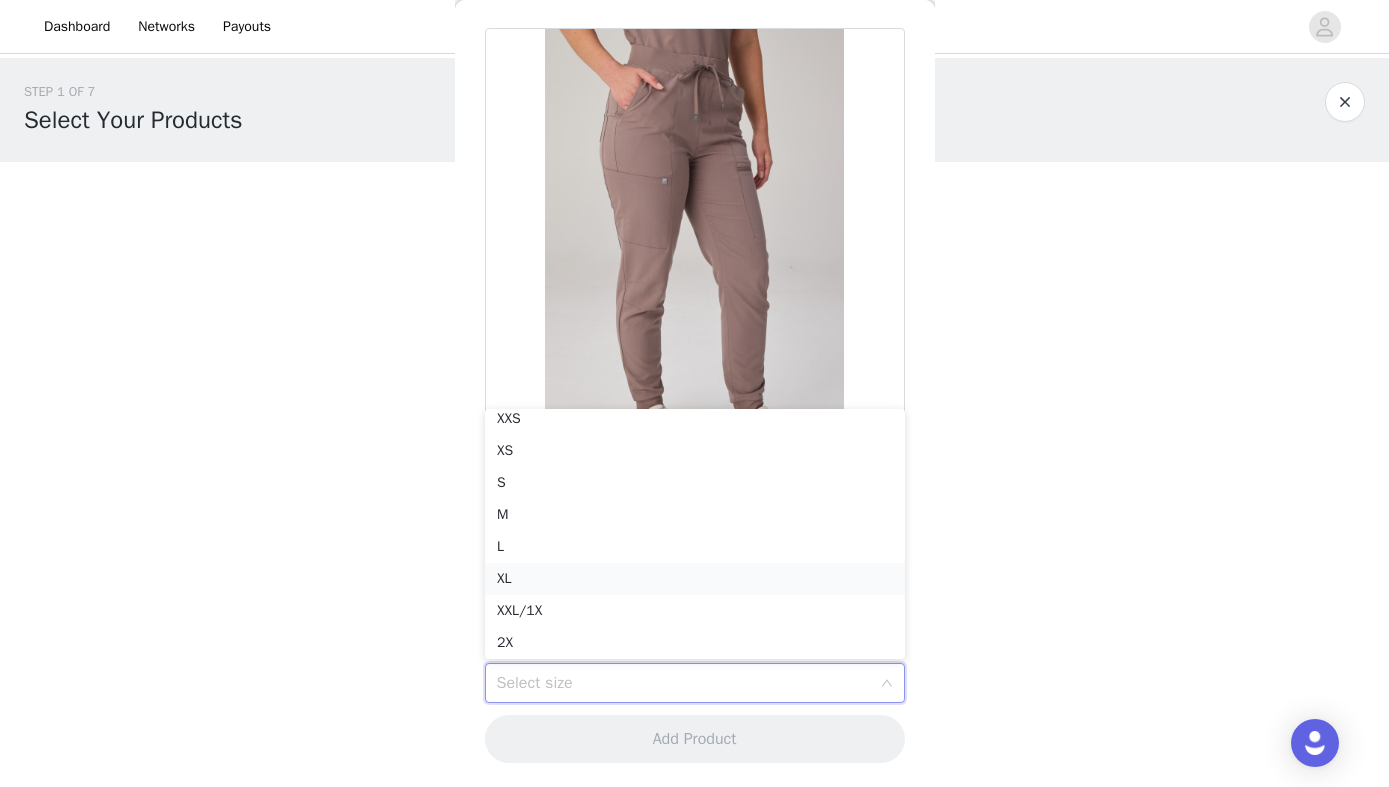 click on "XL" at bounding box center (695, 579) 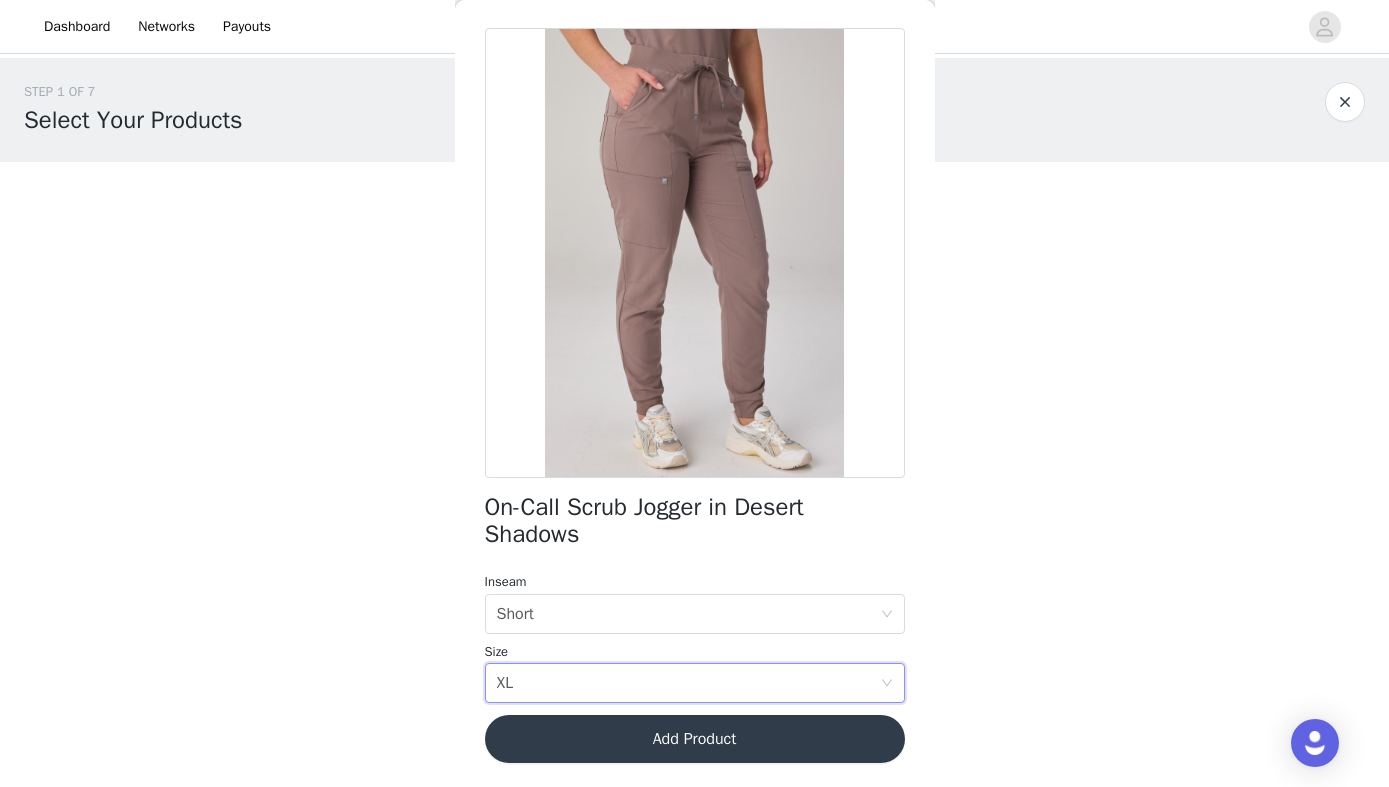 click on "Add Product" at bounding box center (695, 739) 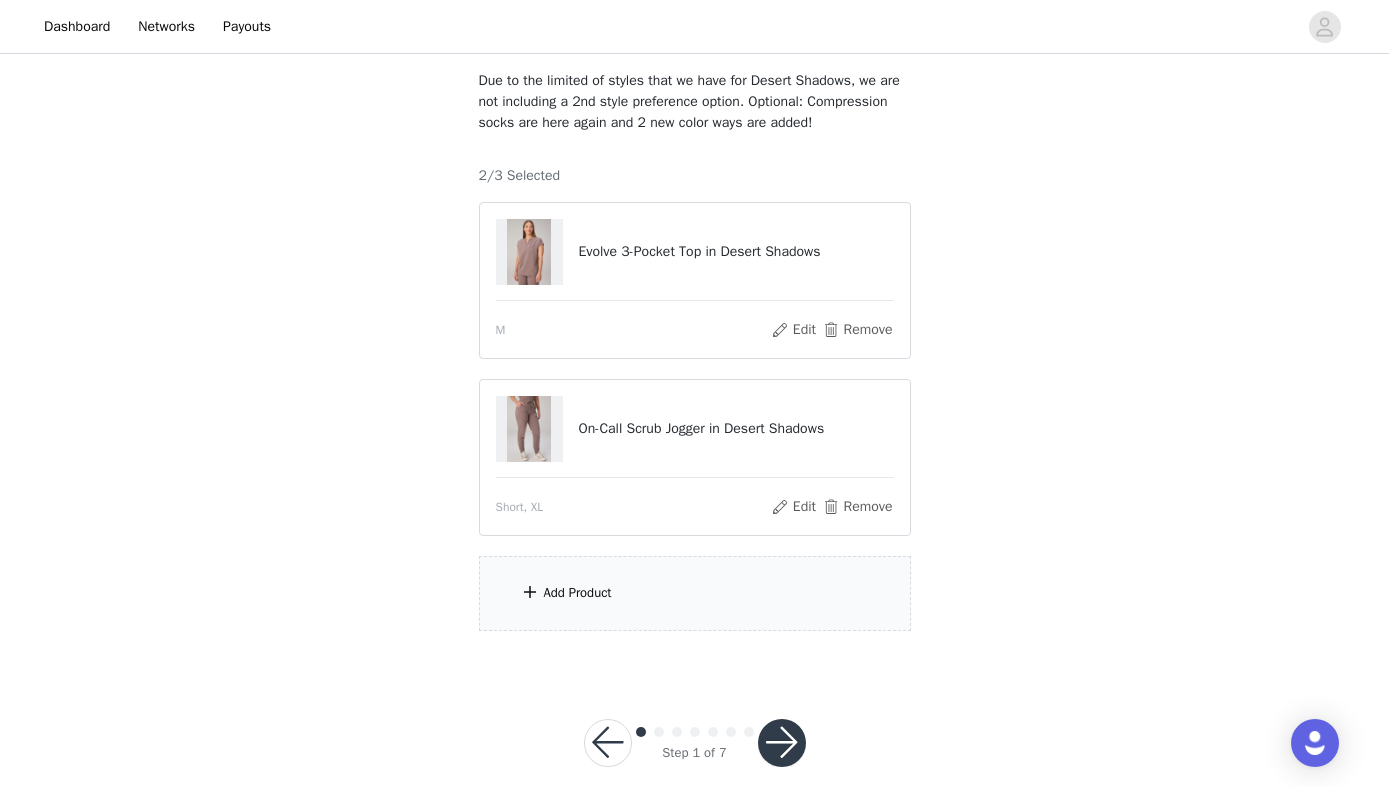 scroll, scrollTop: 164, scrollLeft: 0, axis: vertical 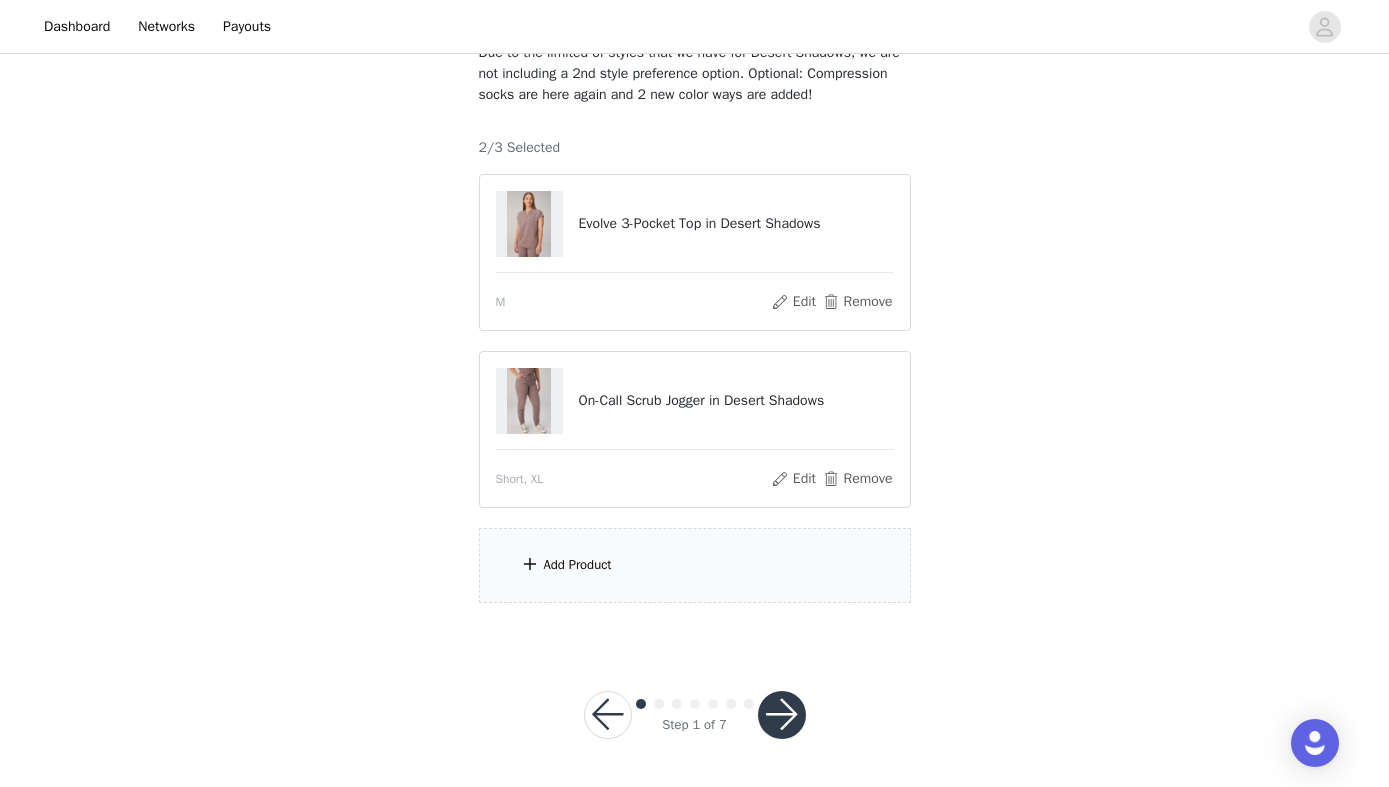click on "Add Product" at bounding box center [695, 565] 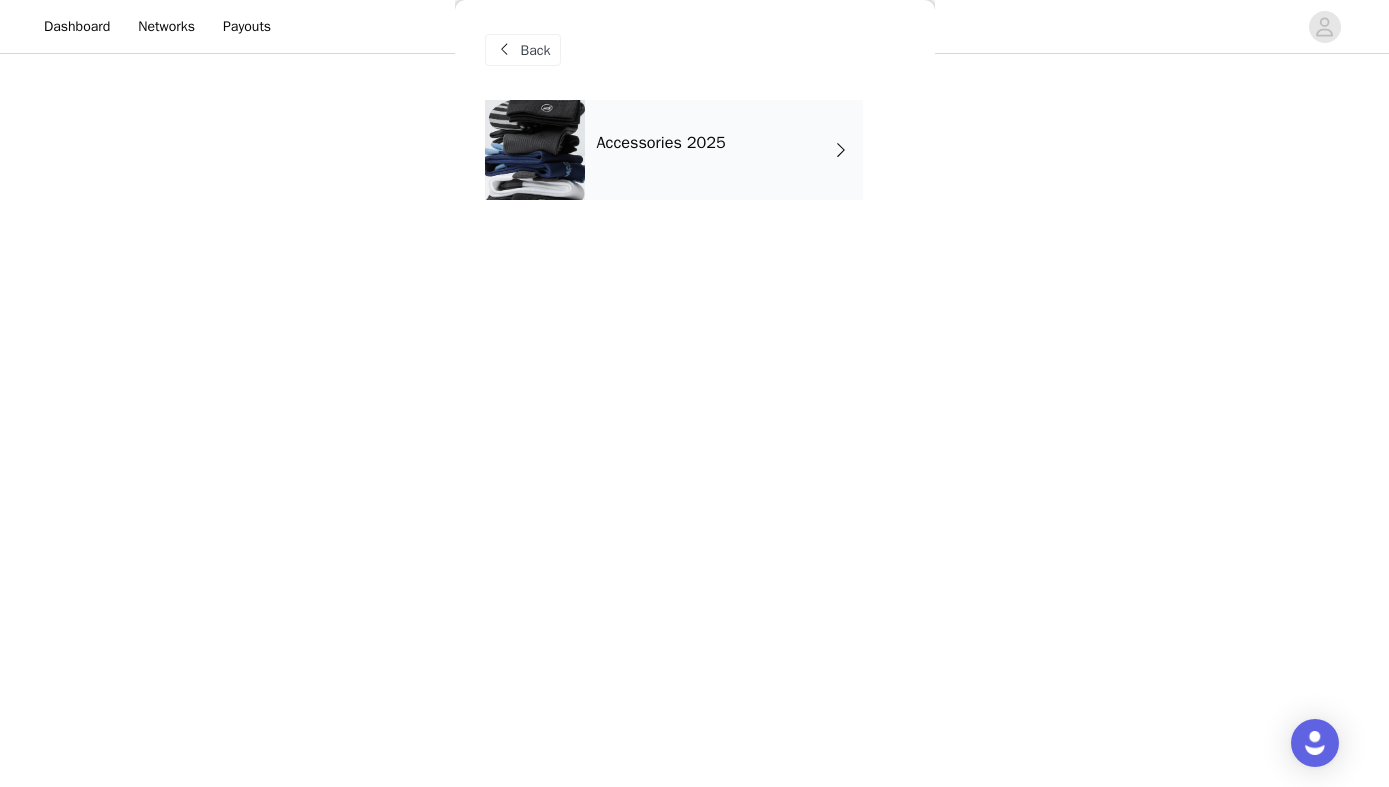 click on "Accessories 2025" at bounding box center [724, 150] 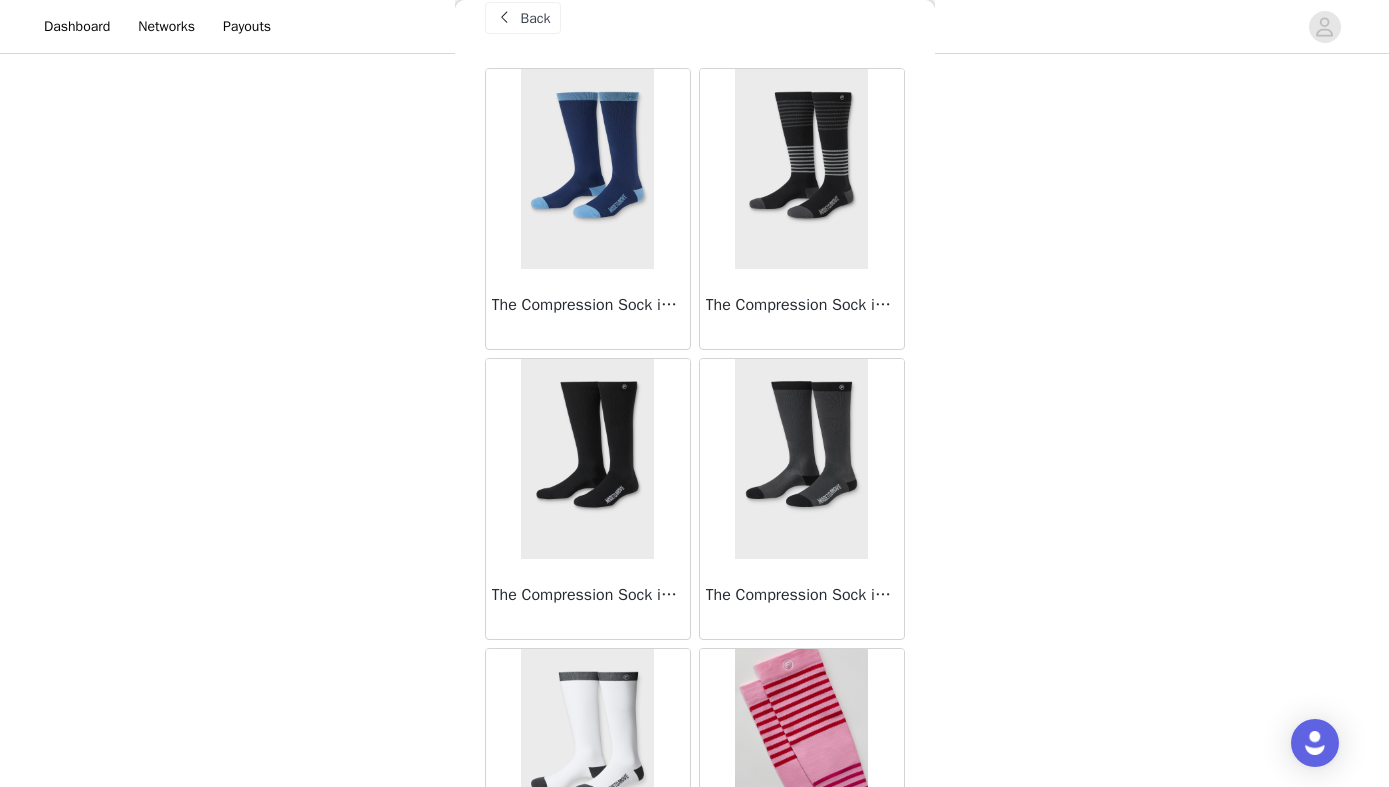 scroll, scrollTop: 0, scrollLeft: 0, axis: both 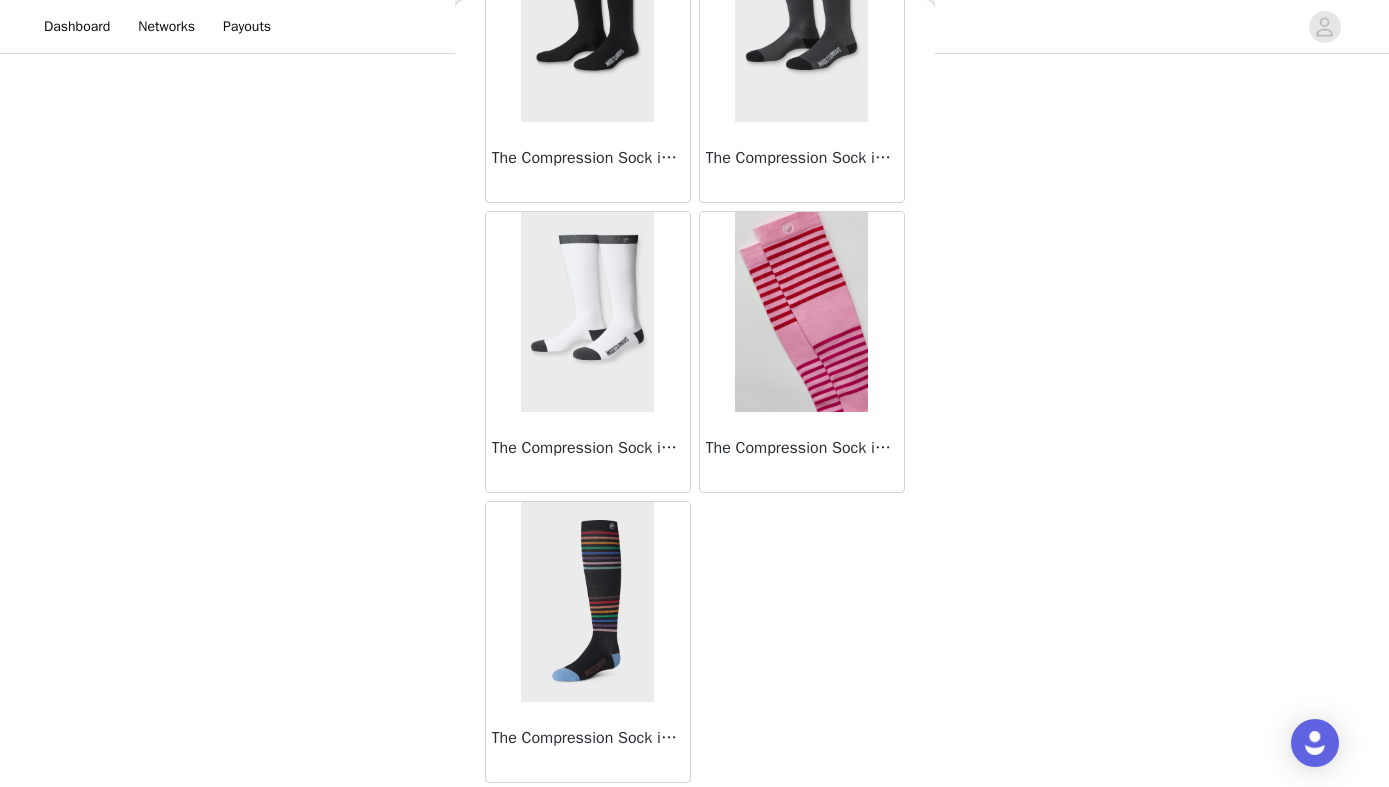 click at bounding box center [801, 312] 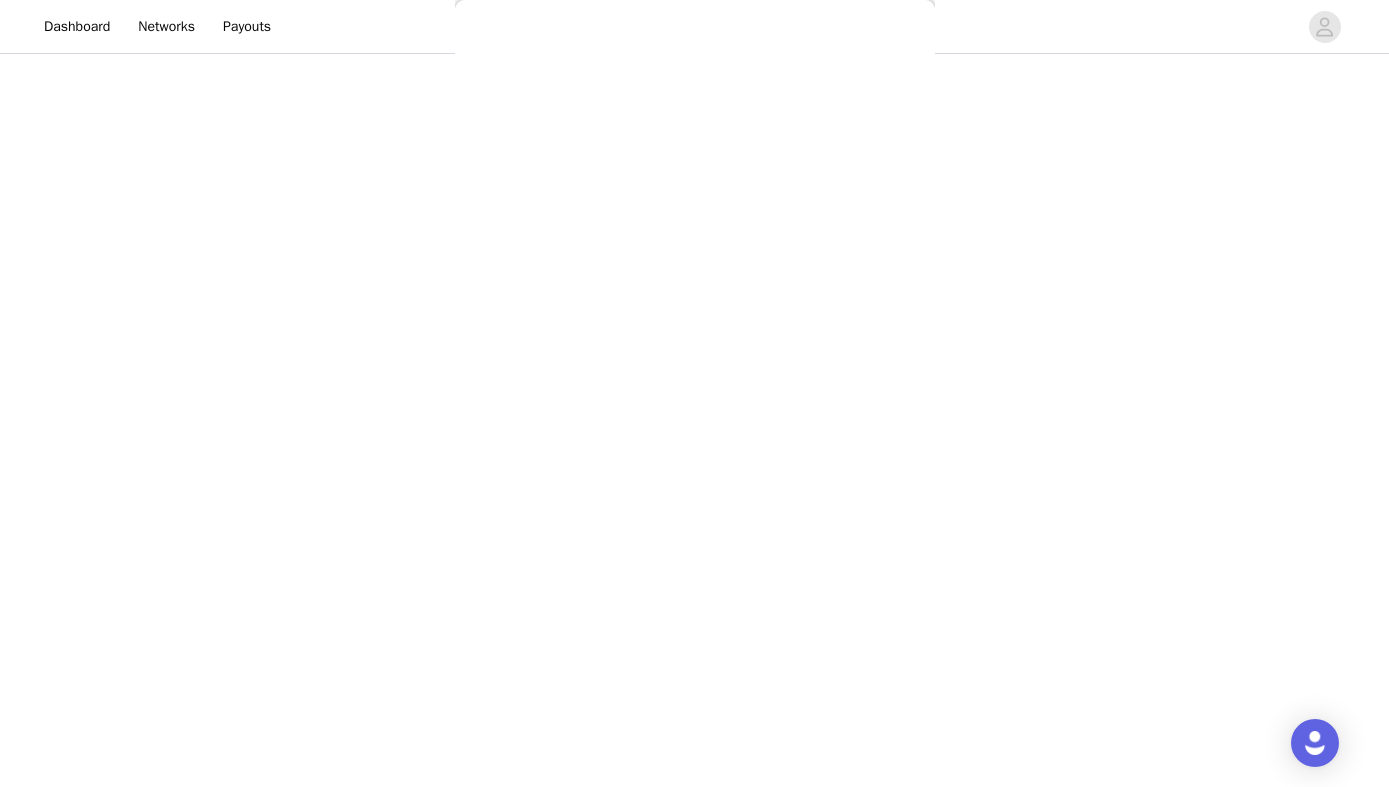 scroll, scrollTop: 29, scrollLeft: 0, axis: vertical 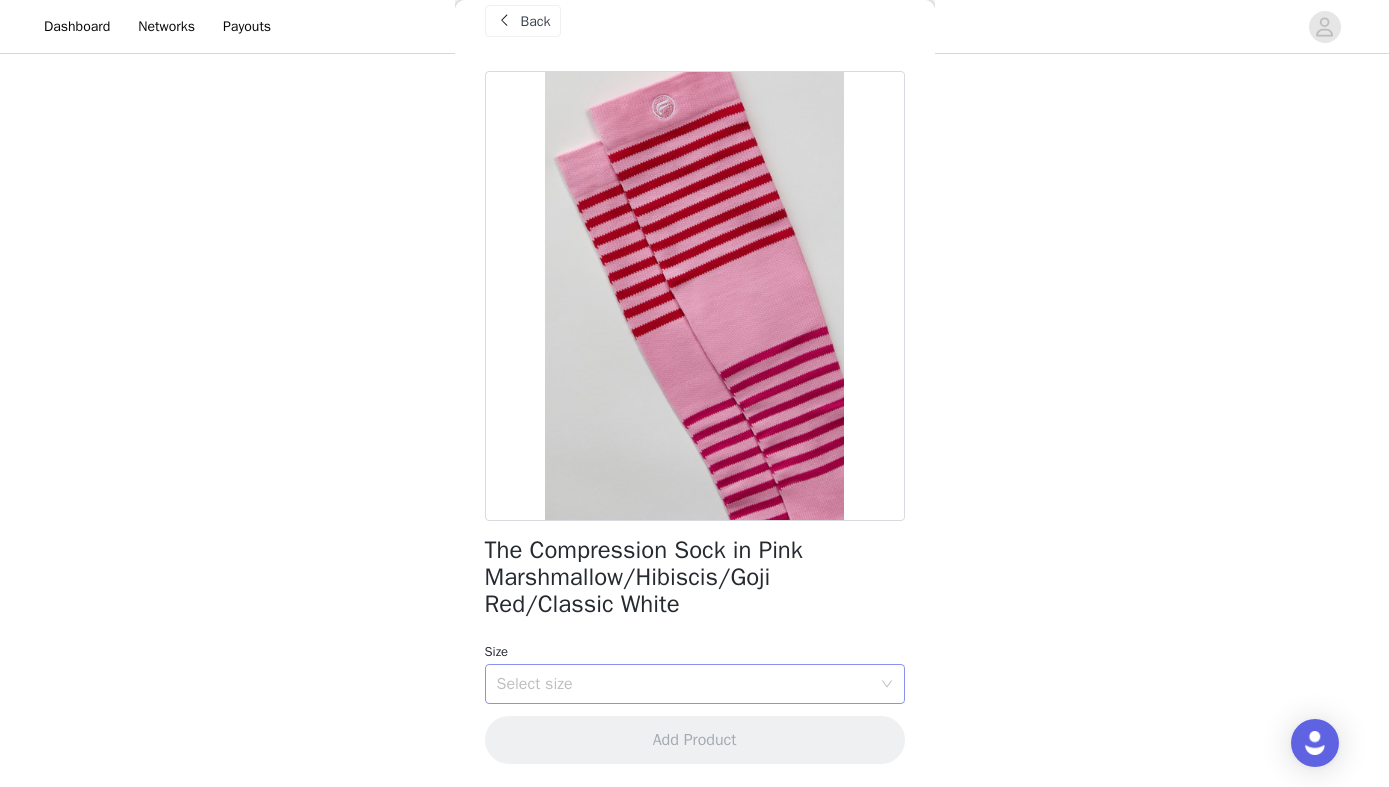 click on "Select size" at bounding box center [684, 684] 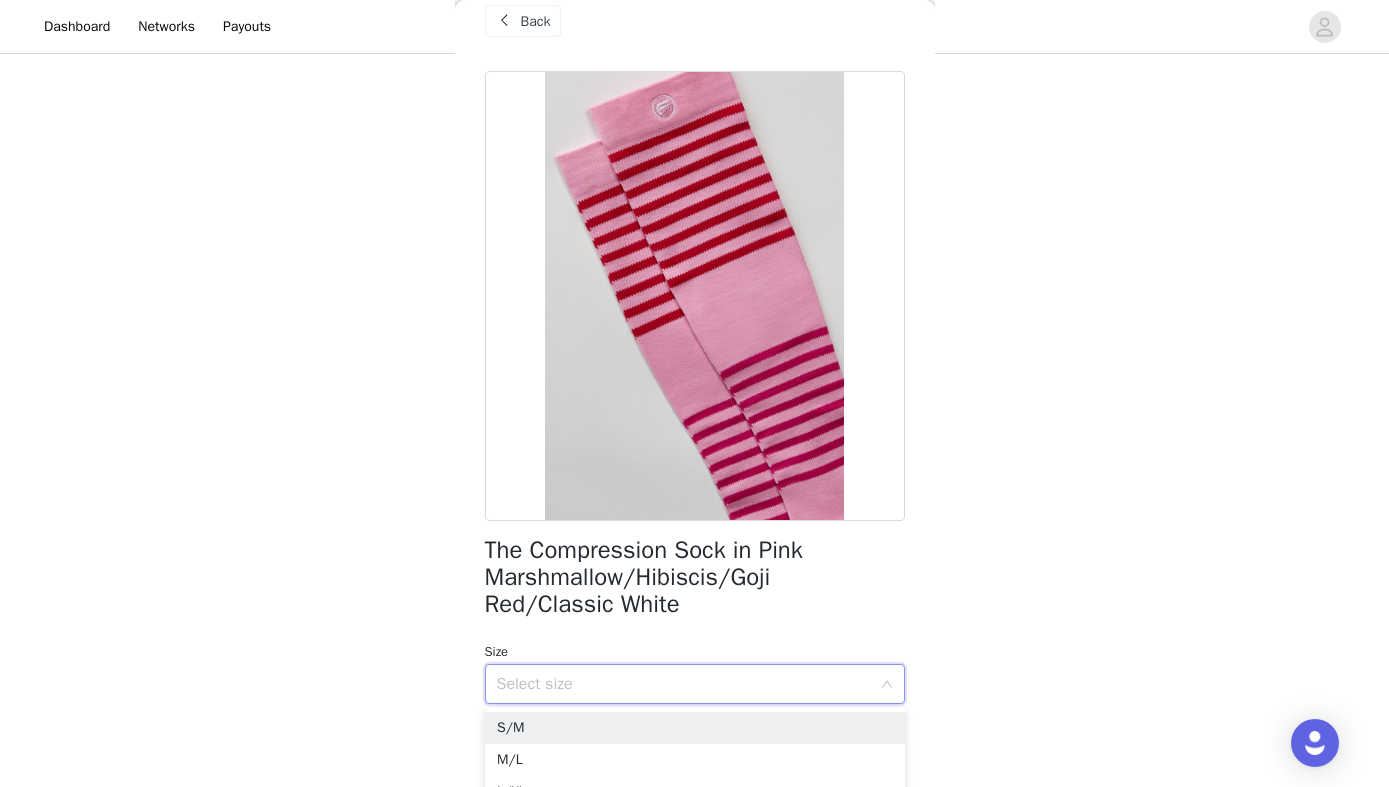 scroll, scrollTop: 189, scrollLeft: 0, axis: vertical 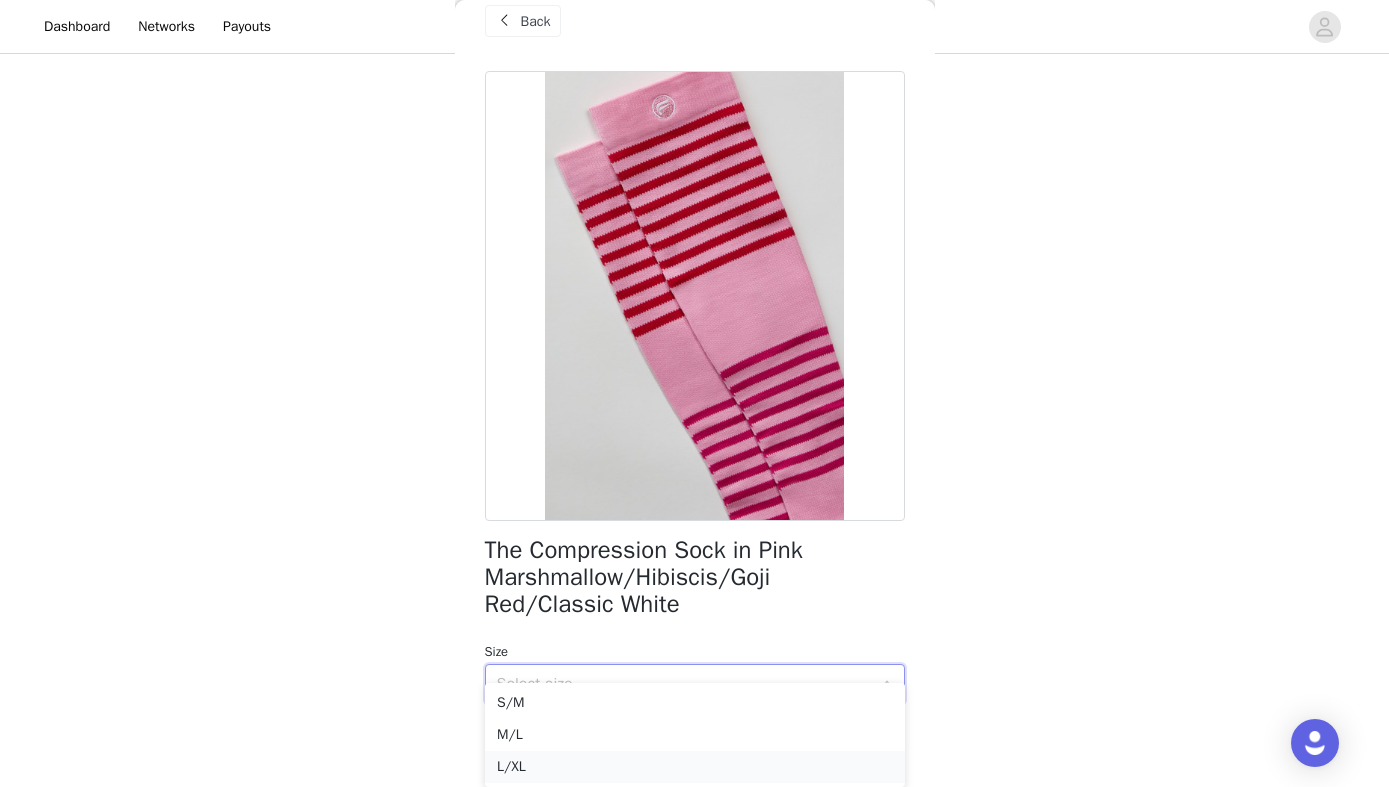 click on "L/XL" at bounding box center (695, 767) 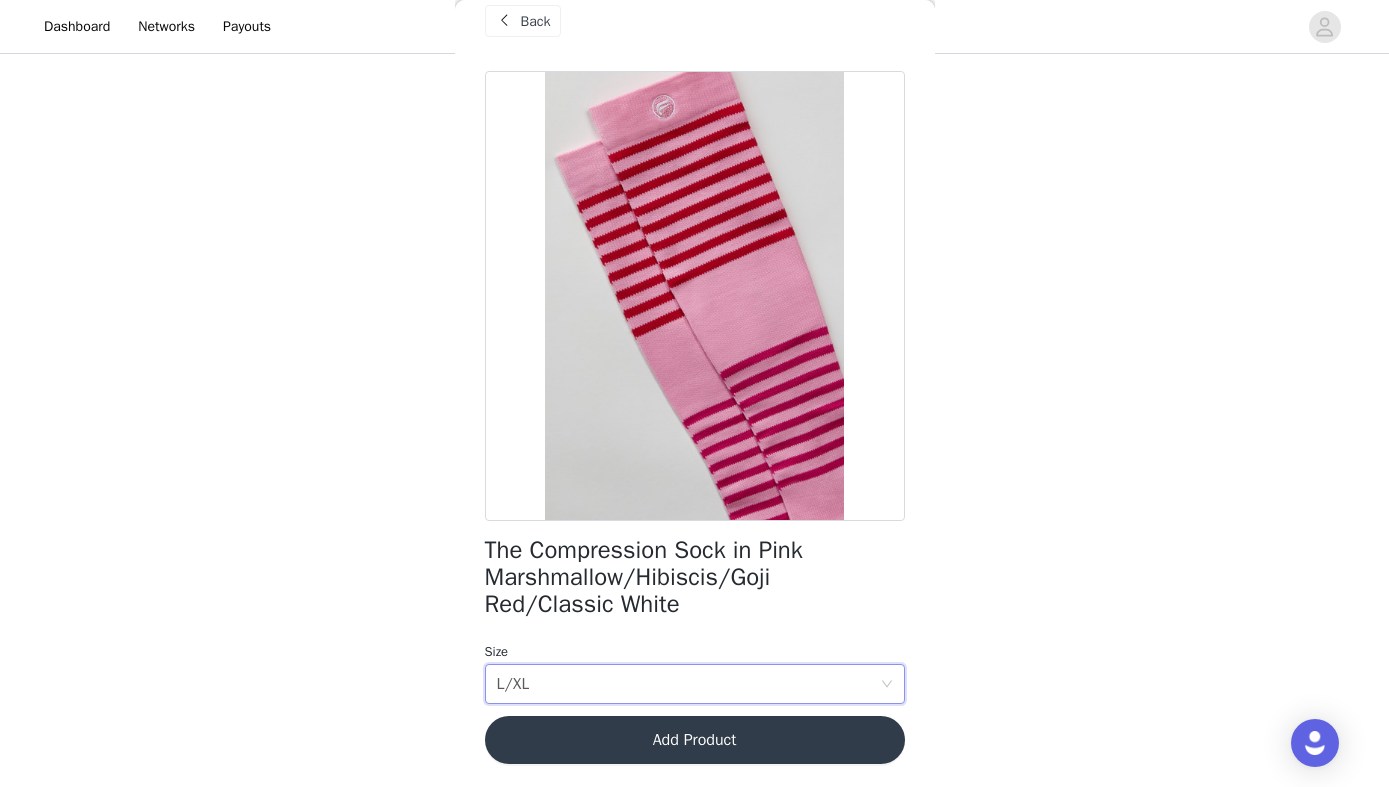 scroll, scrollTop: 164, scrollLeft: 0, axis: vertical 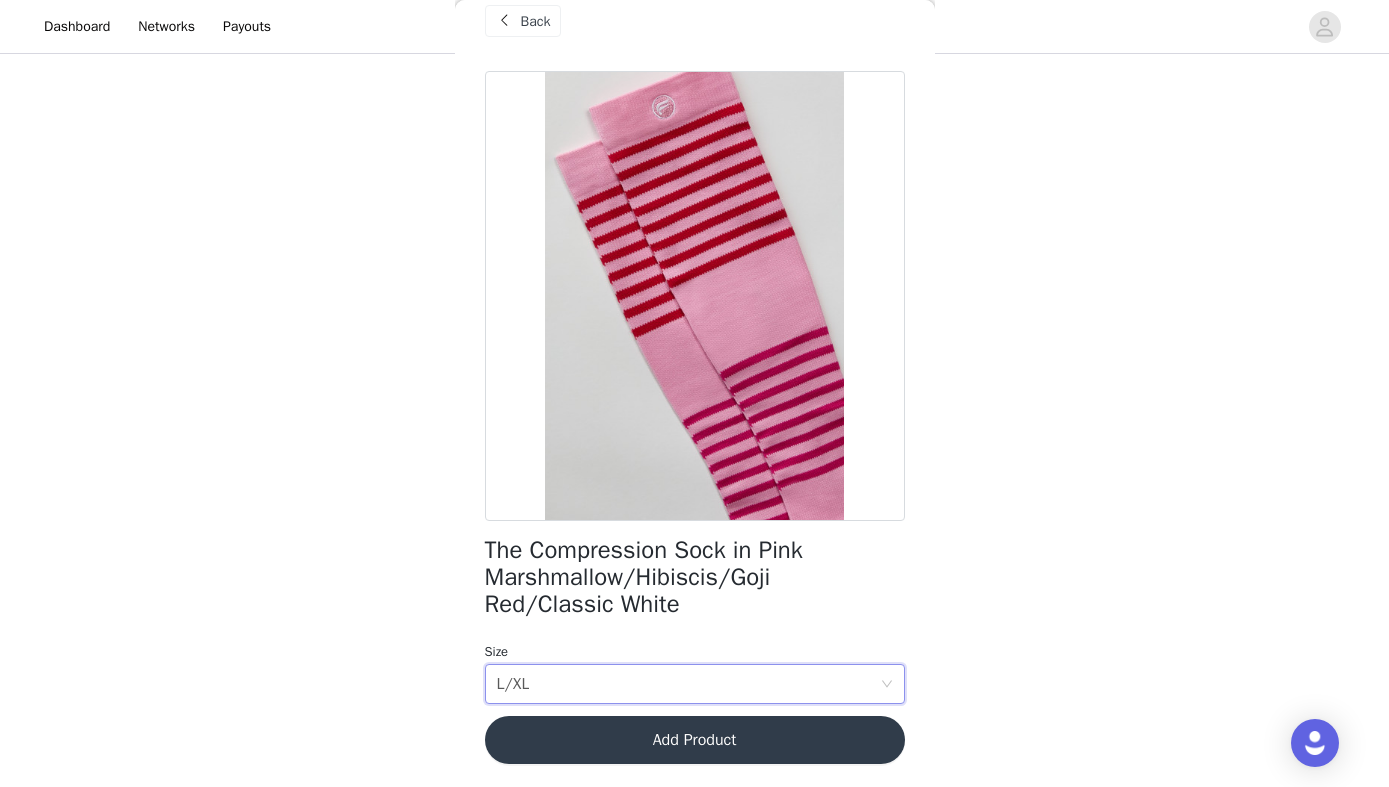 click on "Add Product" at bounding box center (695, 740) 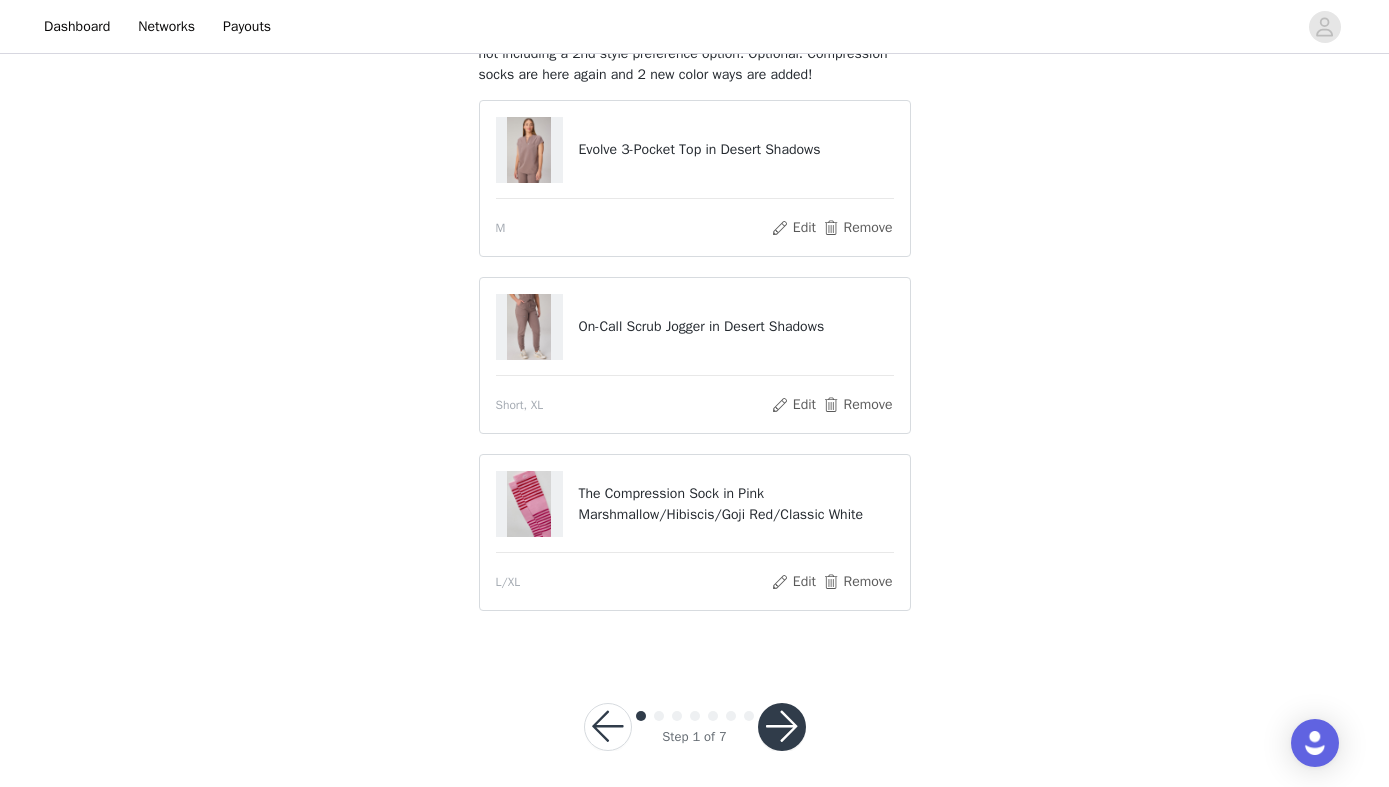 scroll, scrollTop: 196, scrollLeft: 0, axis: vertical 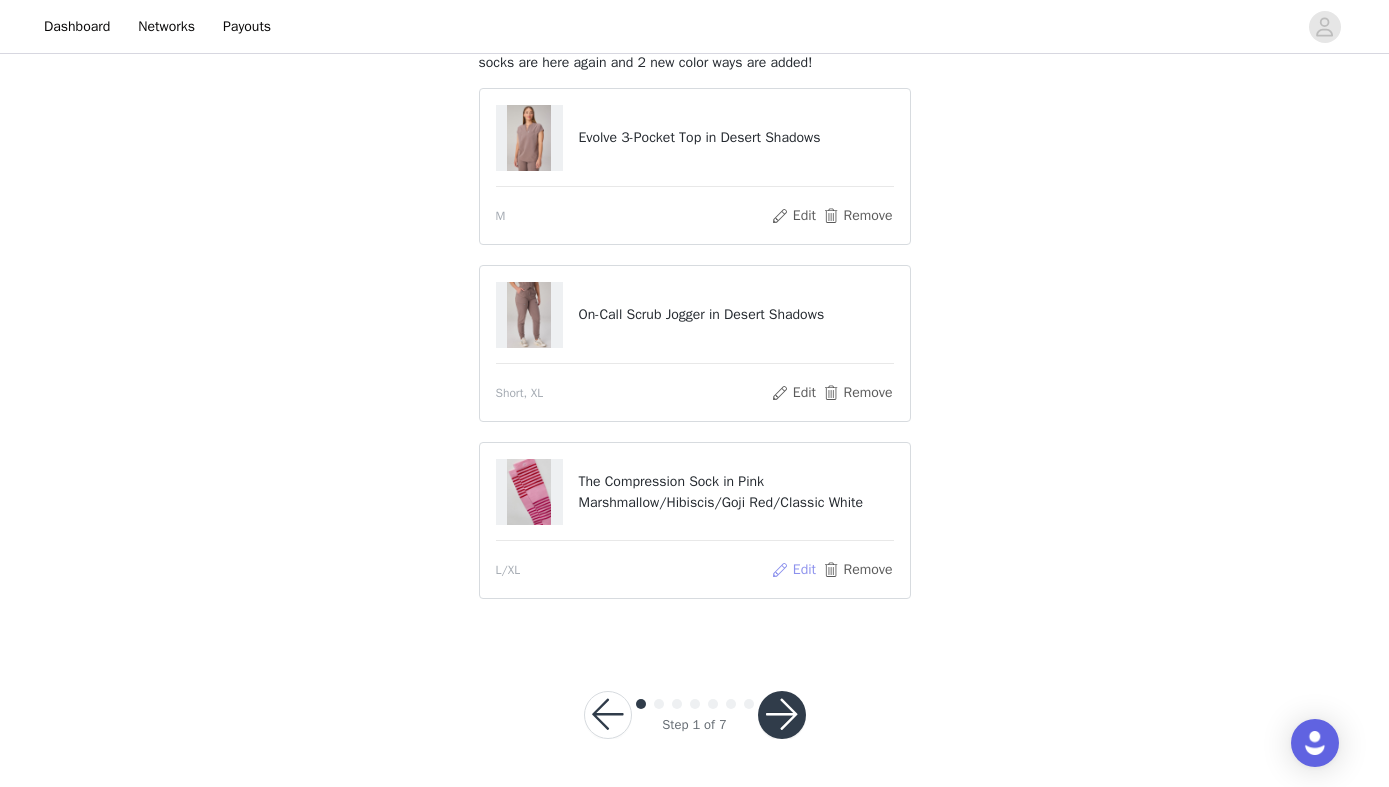 click on "Edit" at bounding box center [793, 570] 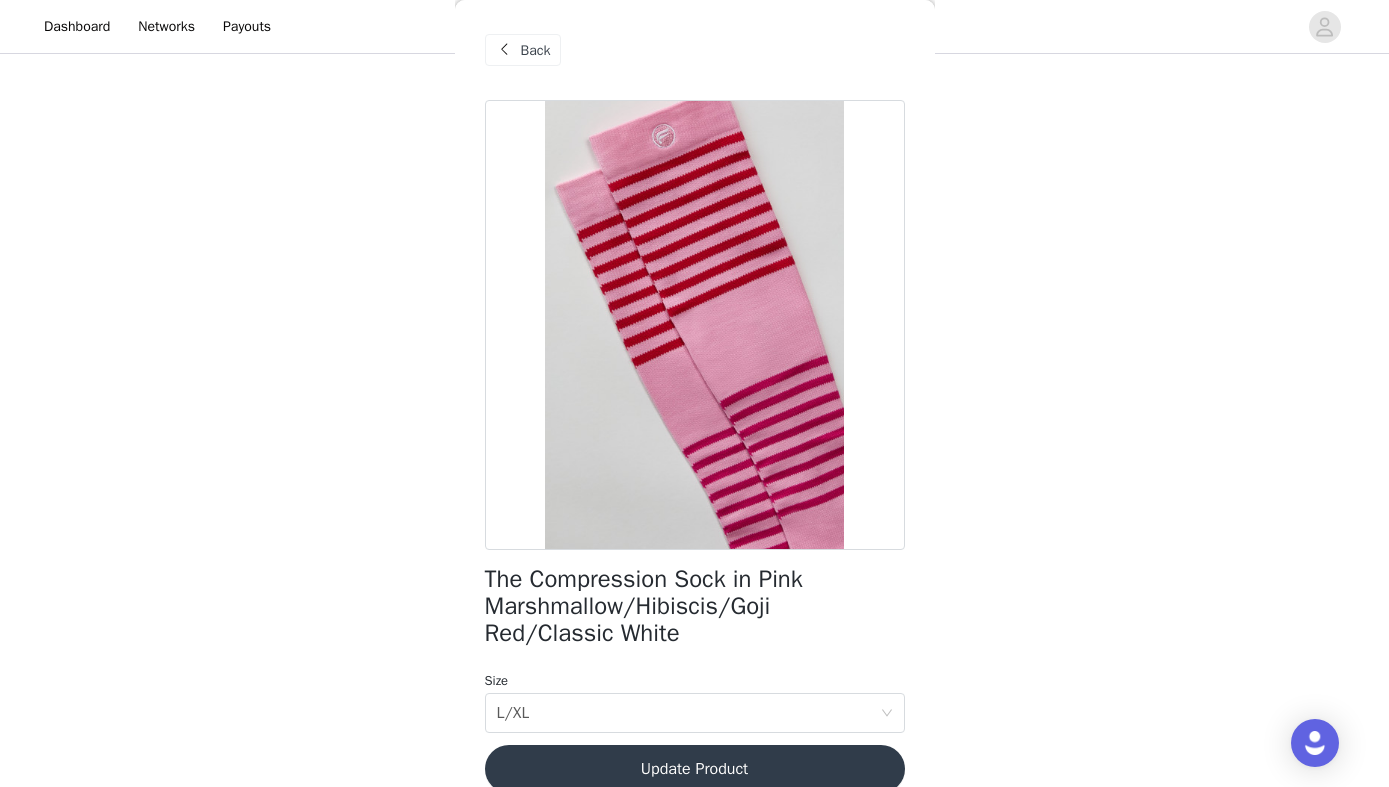 scroll, scrollTop: 29, scrollLeft: 0, axis: vertical 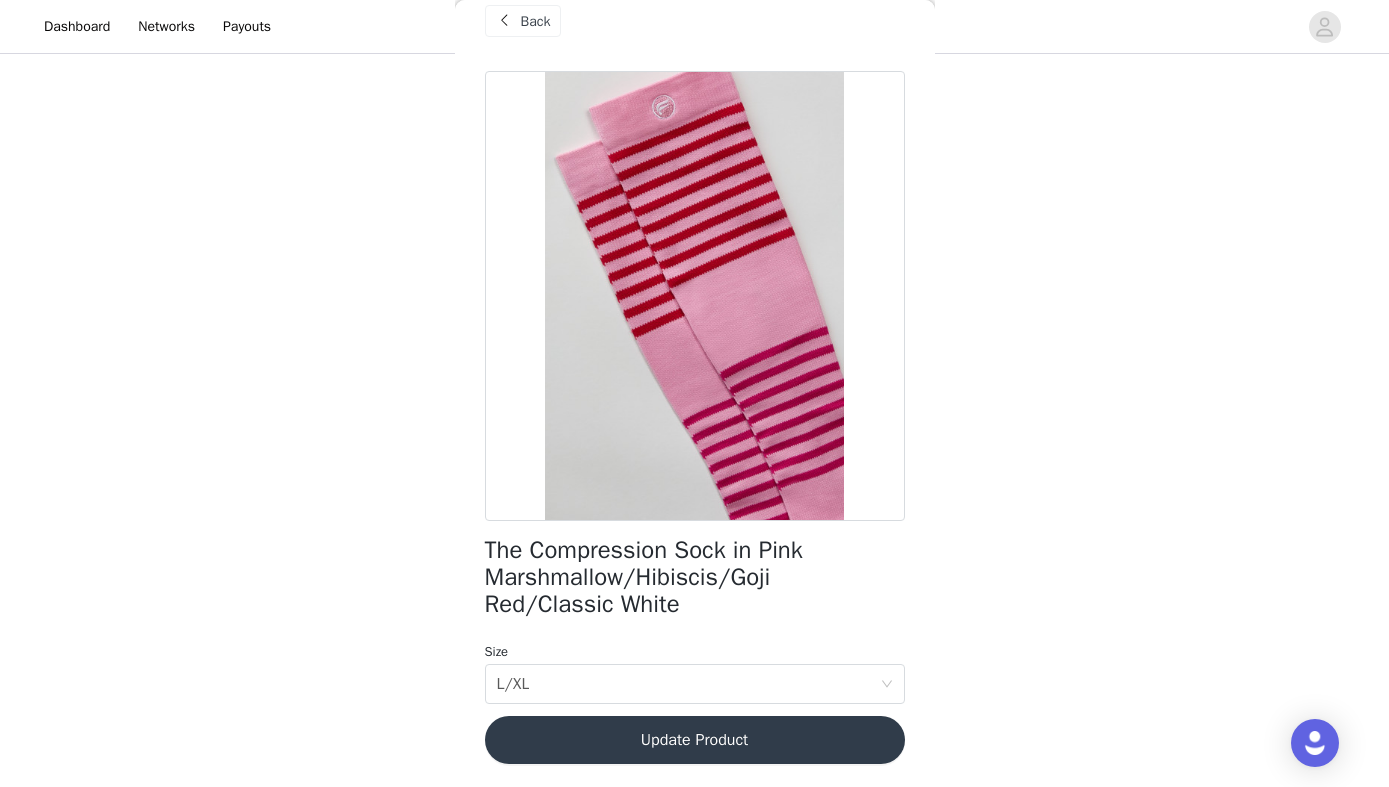 click on "Update Product" at bounding box center [695, 740] 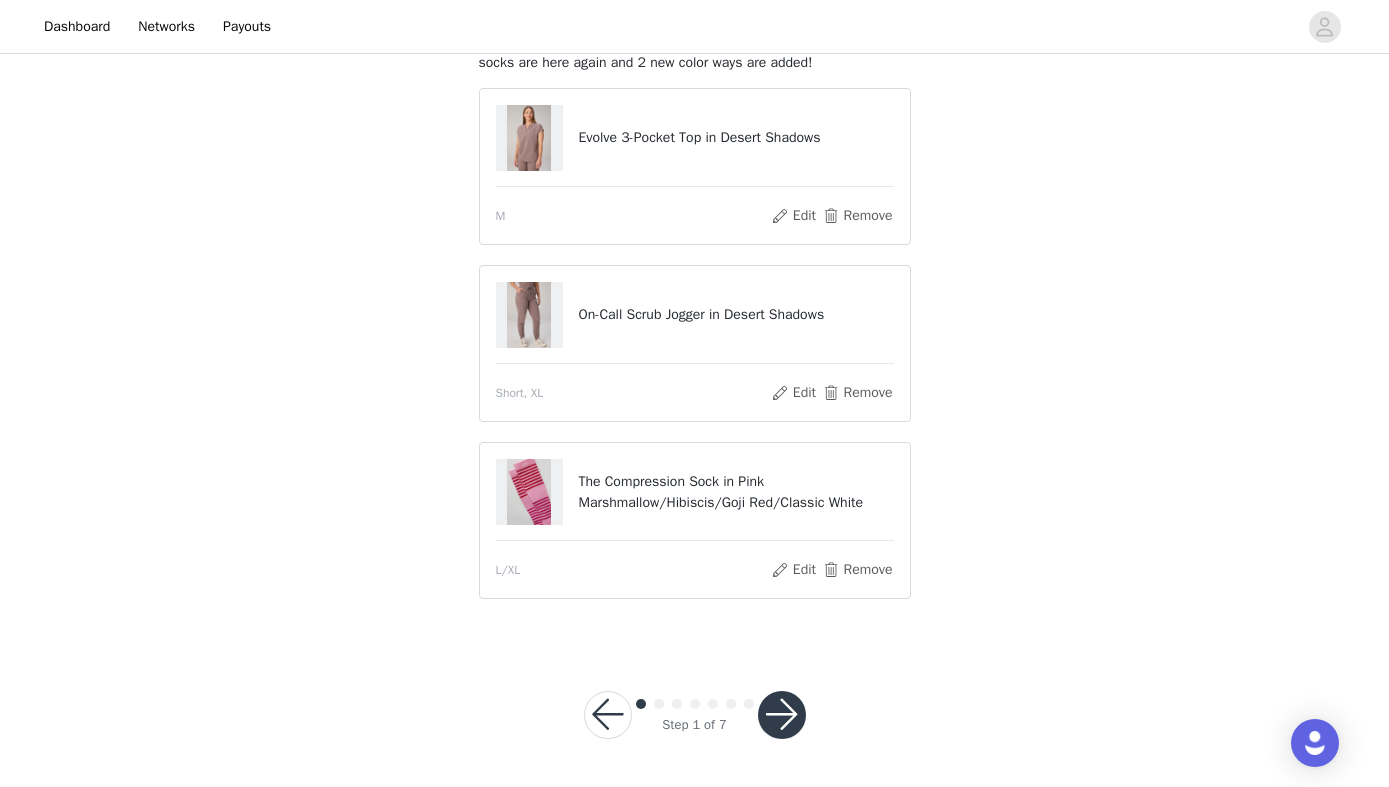 click on "The Compression Sock in Pink Marshmallow/Hibiscis/Goji Red/Classic White" at bounding box center (735, 492) 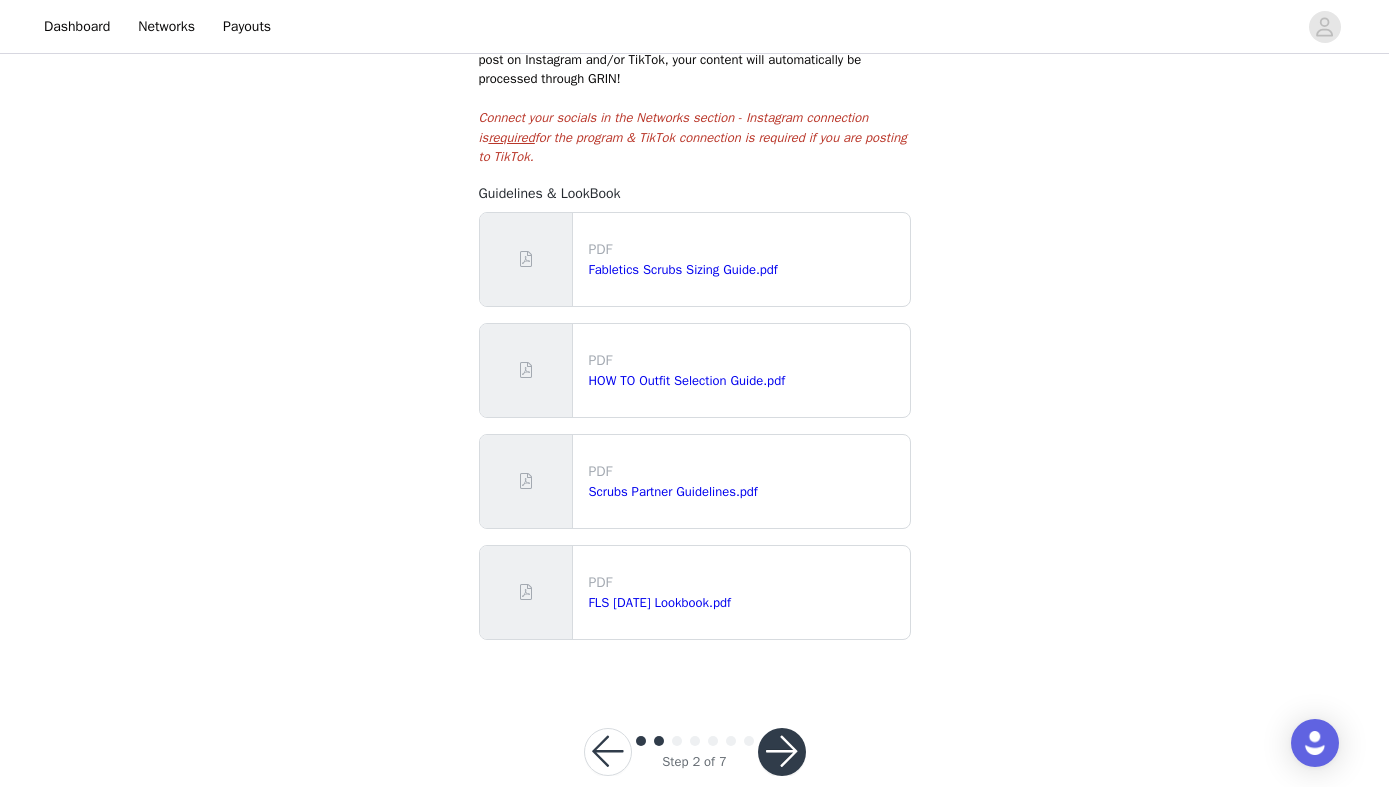 scroll, scrollTop: 429, scrollLeft: 0, axis: vertical 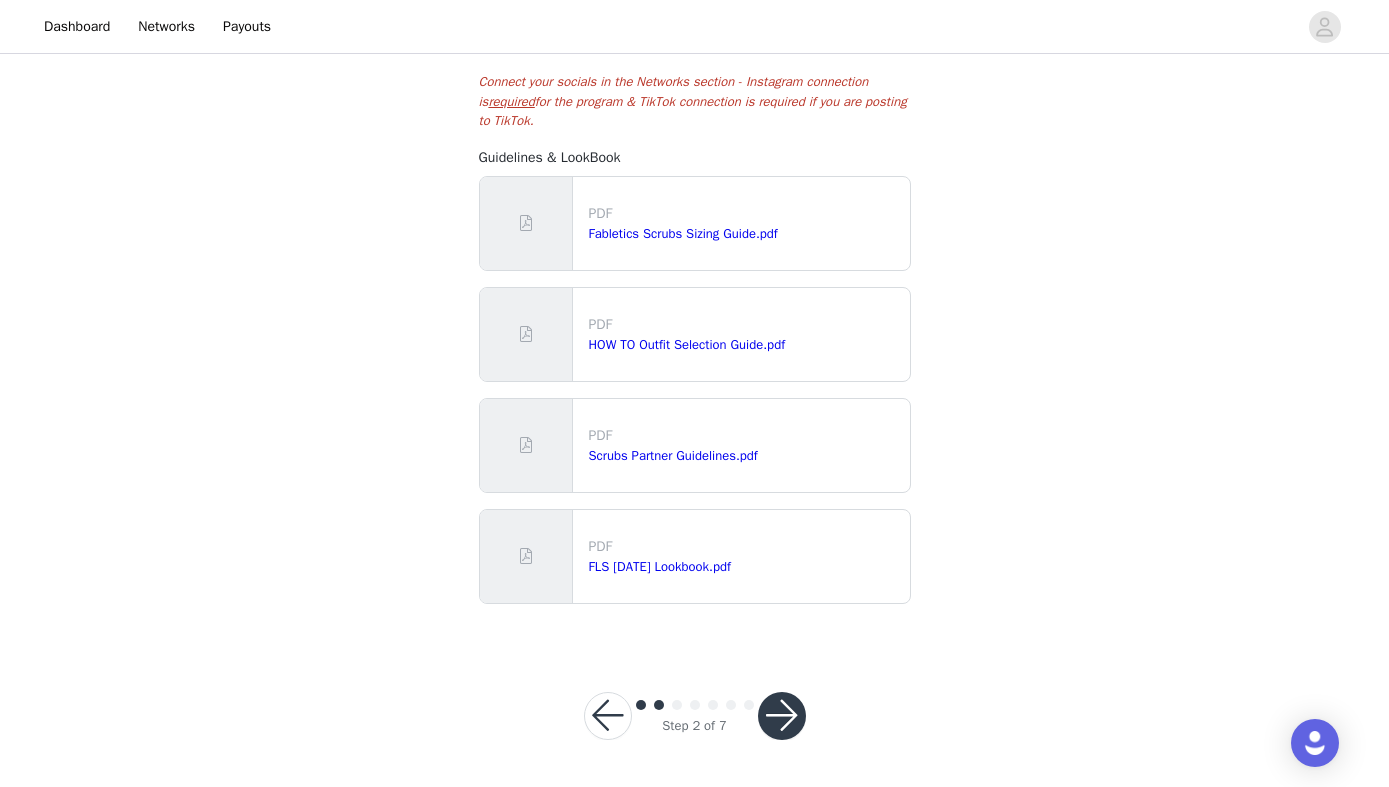 click at bounding box center [782, 716] 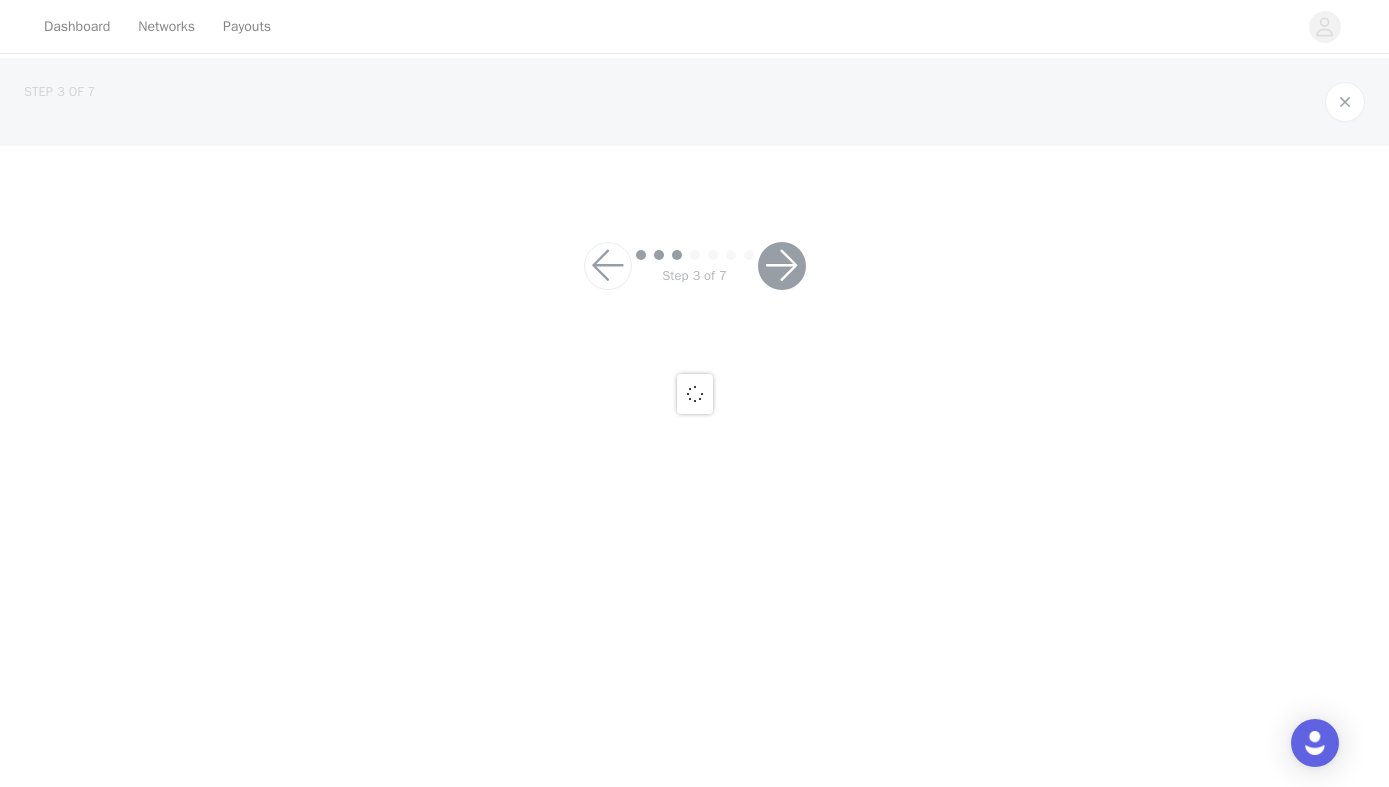 scroll, scrollTop: 0, scrollLeft: 0, axis: both 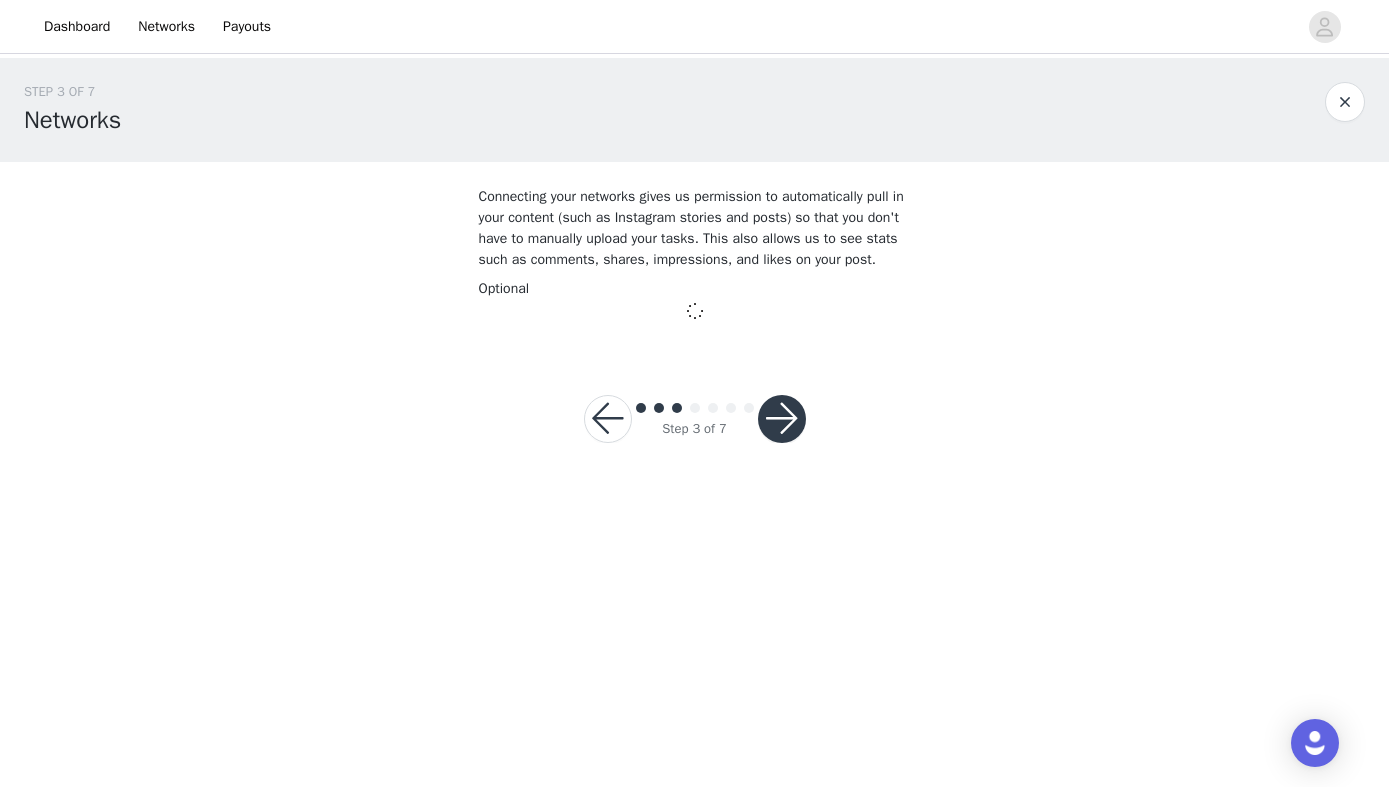 click at bounding box center (782, 419) 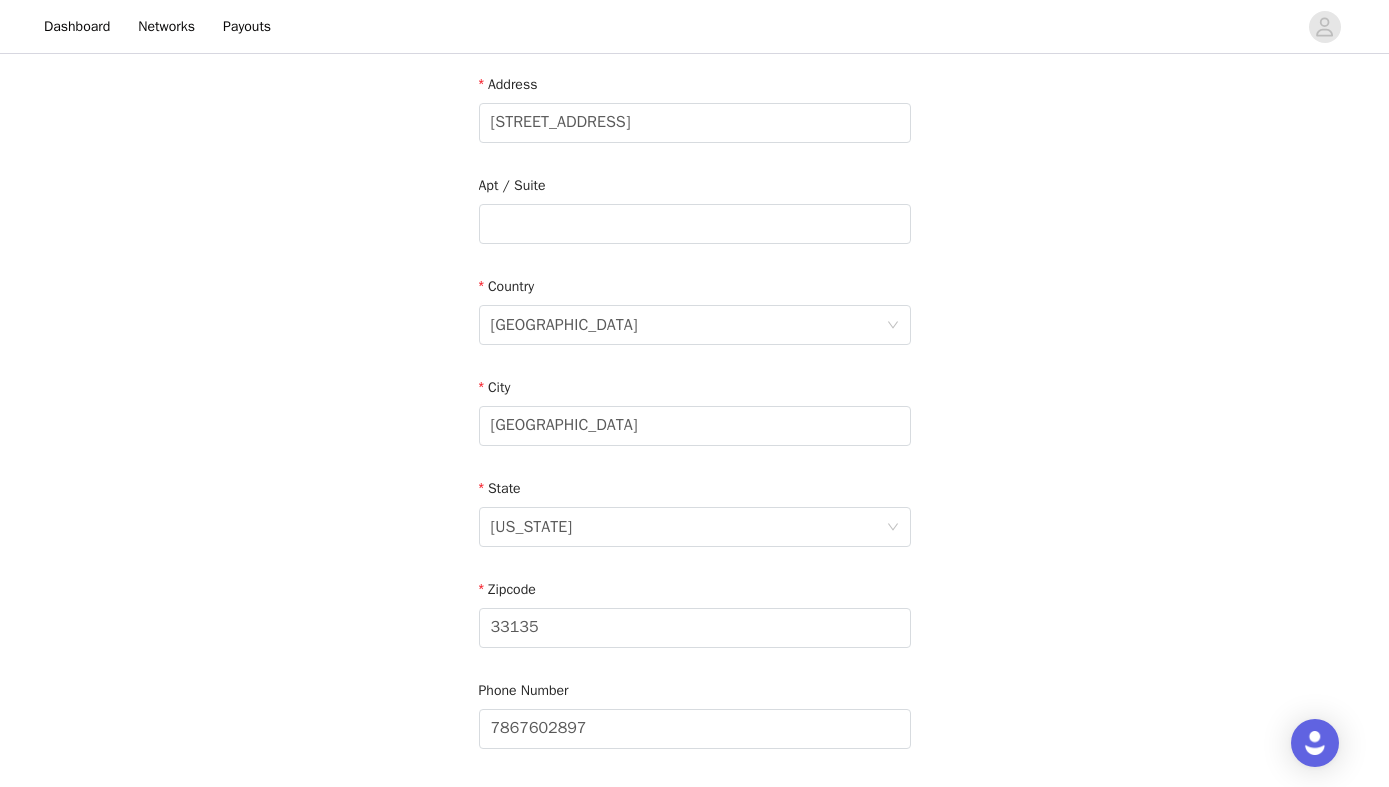 scroll, scrollTop: 618, scrollLeft: 0, axis: vertical 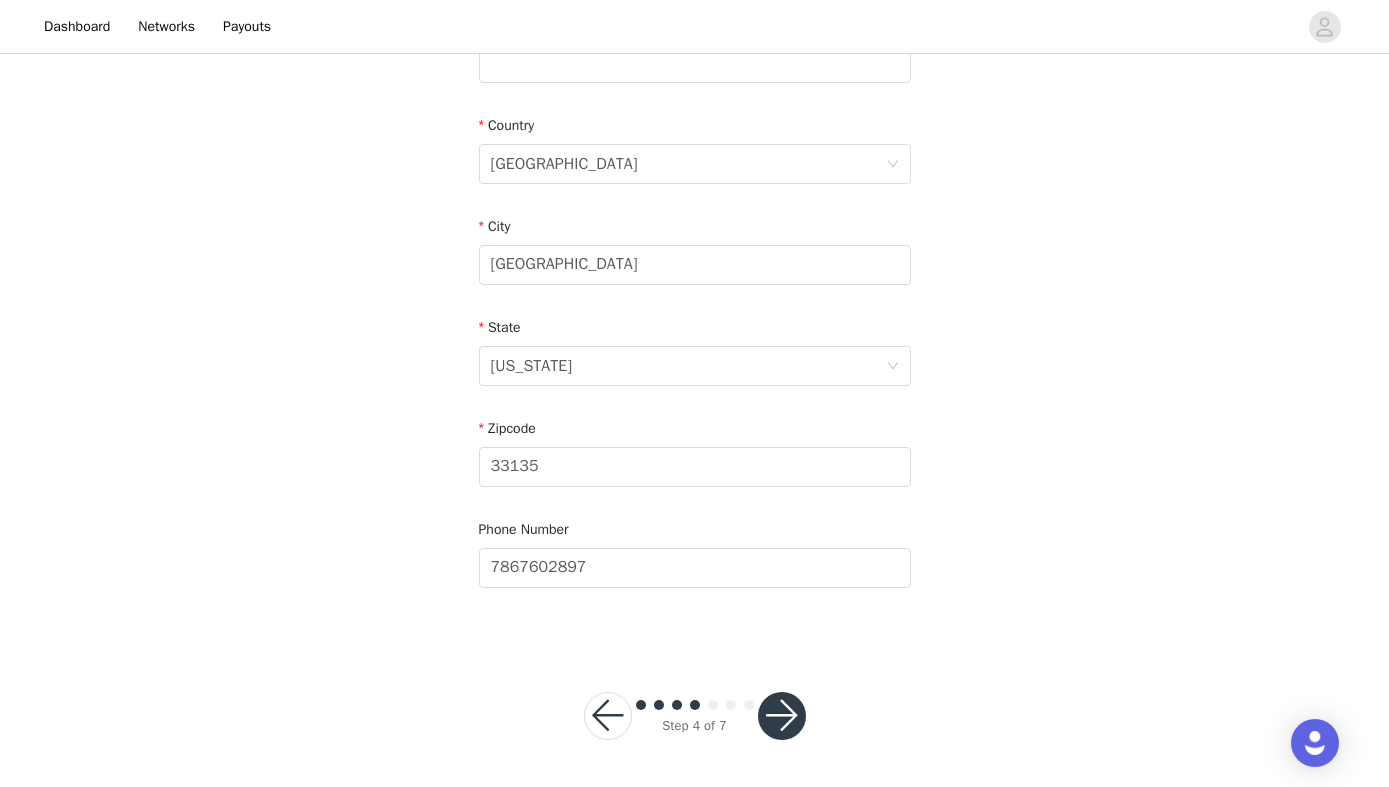 click at bounding box center (782, 716) 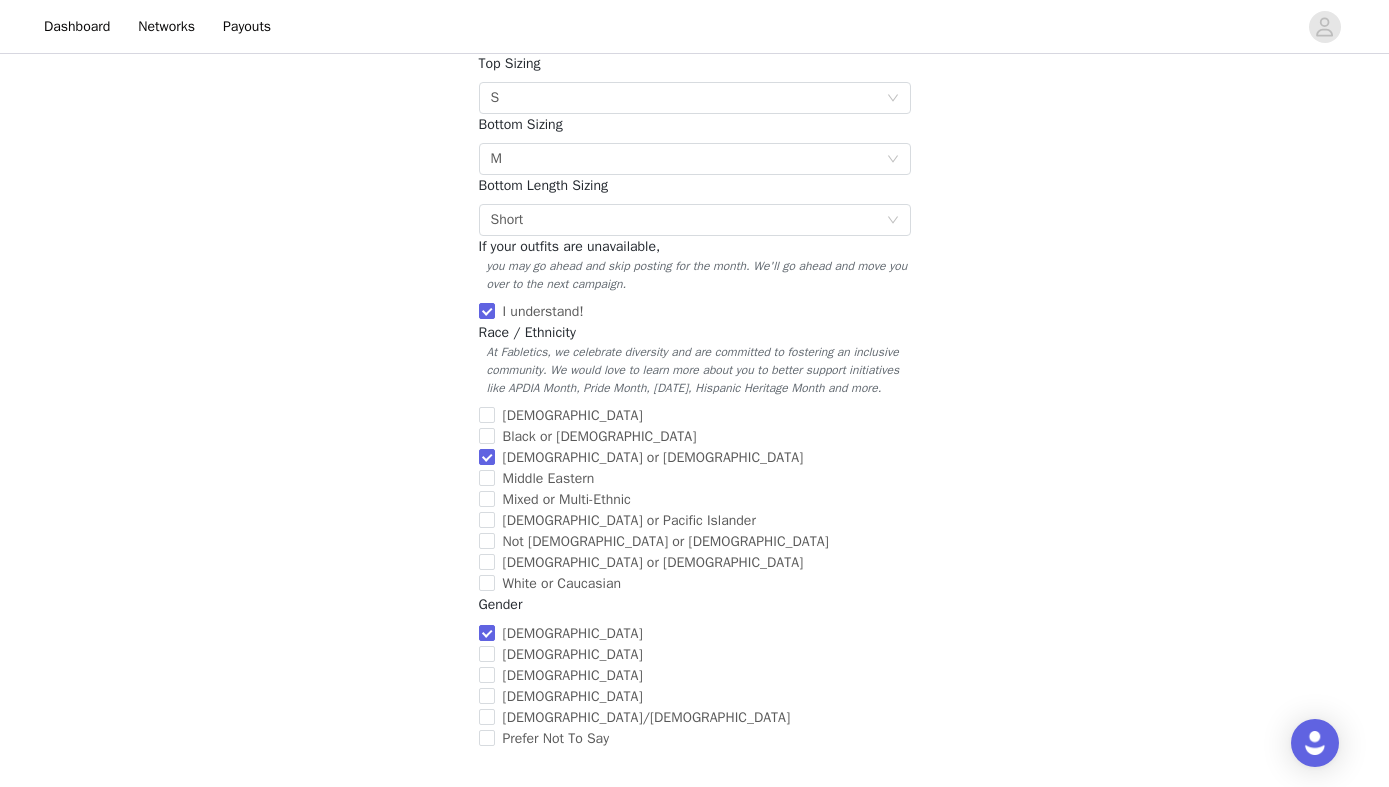 scroll, scrollTop: 712, scrollLeft: 0, axis: vertical 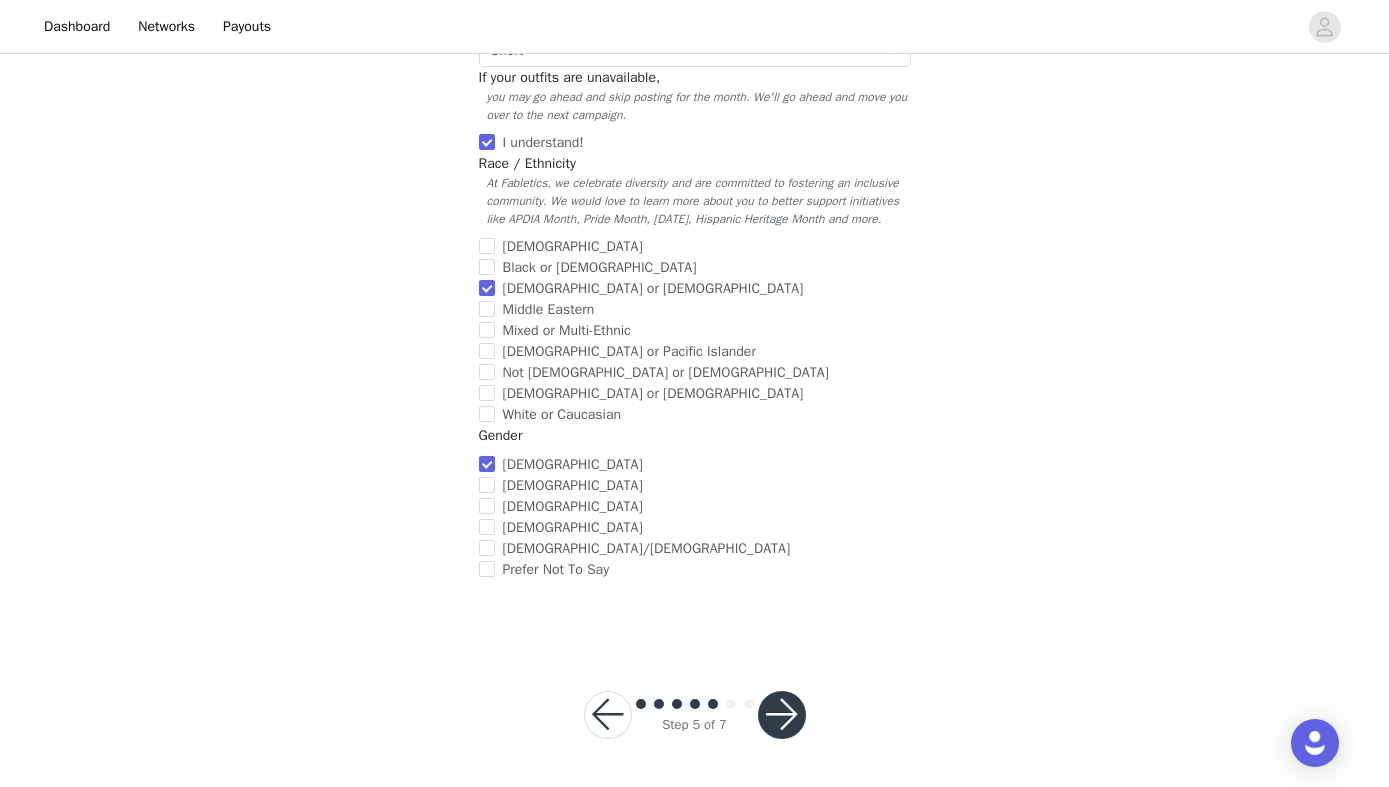 click on "Step 5 of 7" at bounding box center [695, 715] 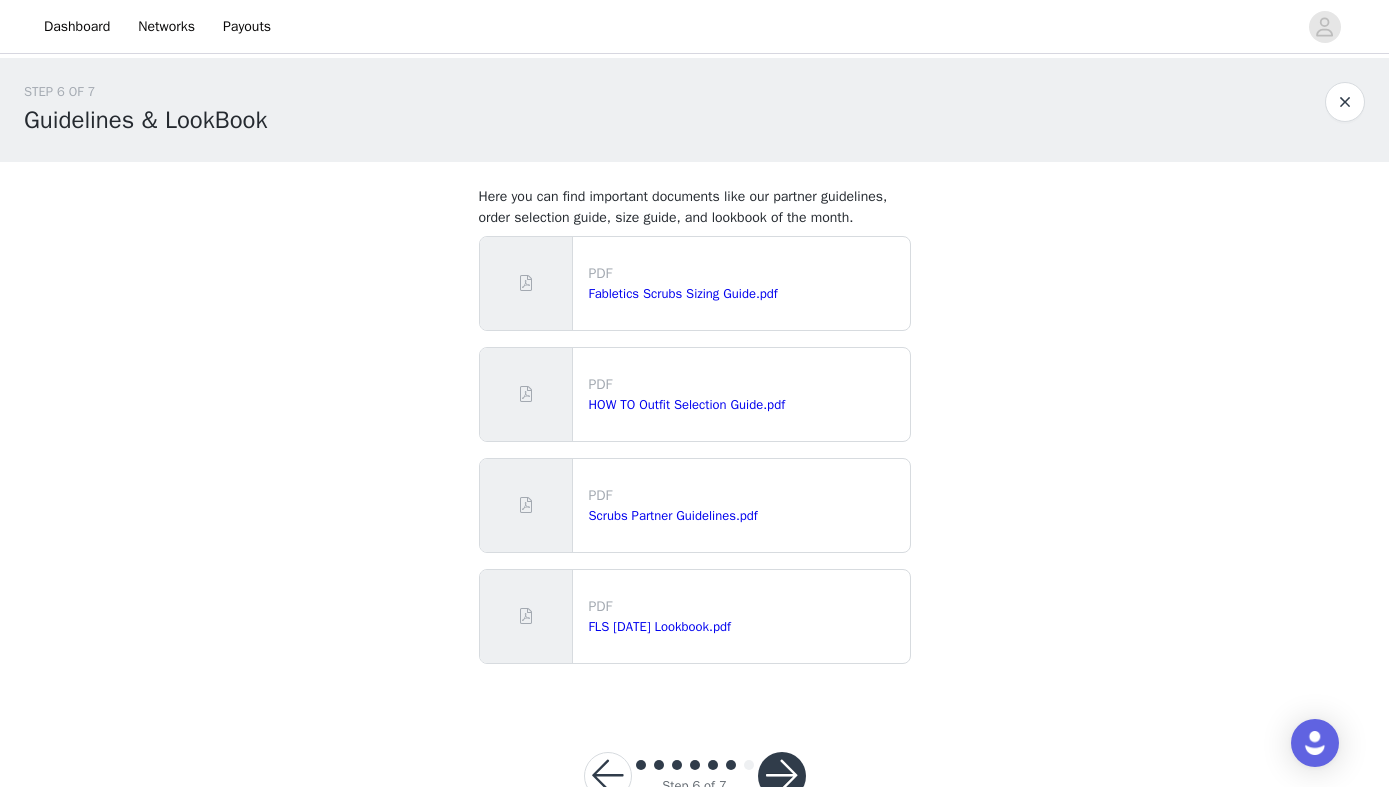 scroll, scrollTop: 60, scrollLeft: 0, axis: vertical 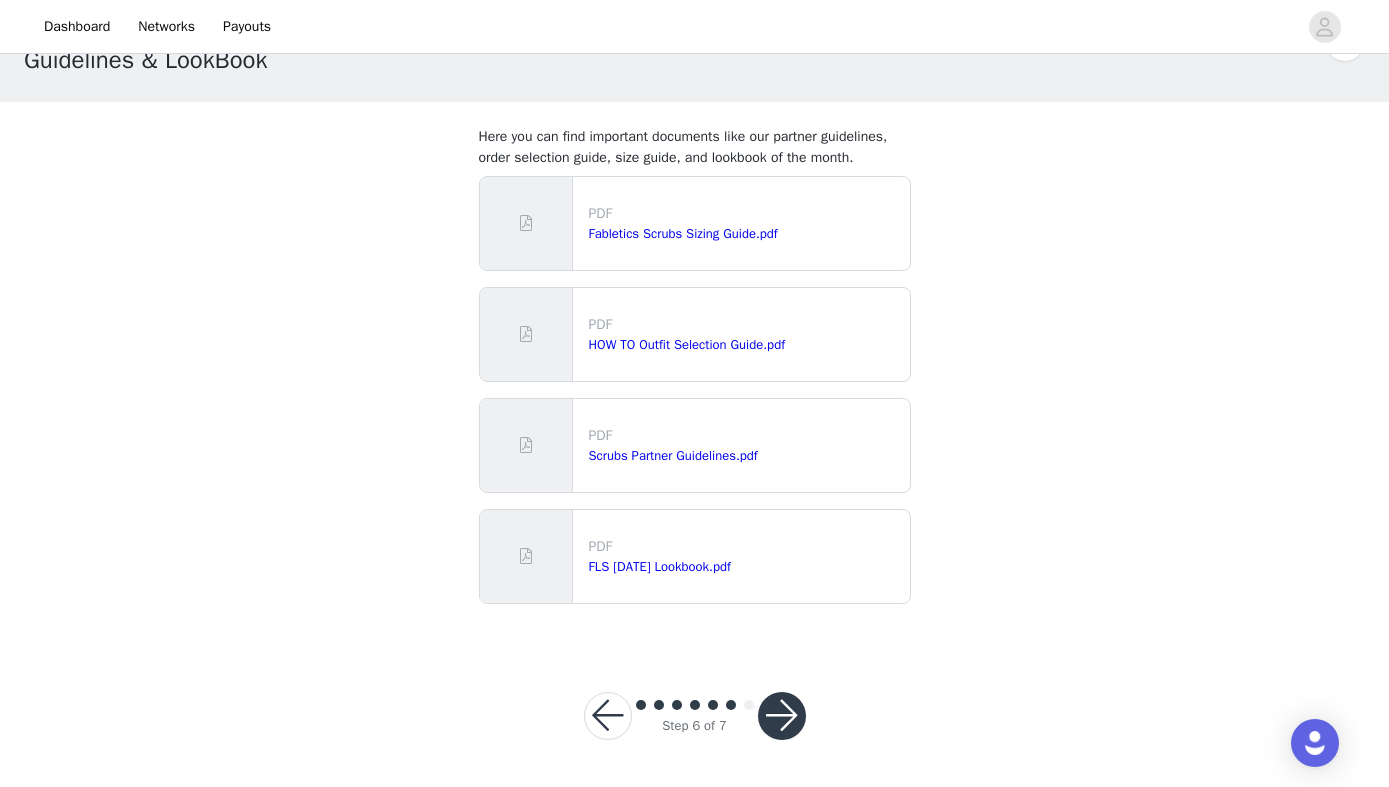 click at bounding box center [782, 716] 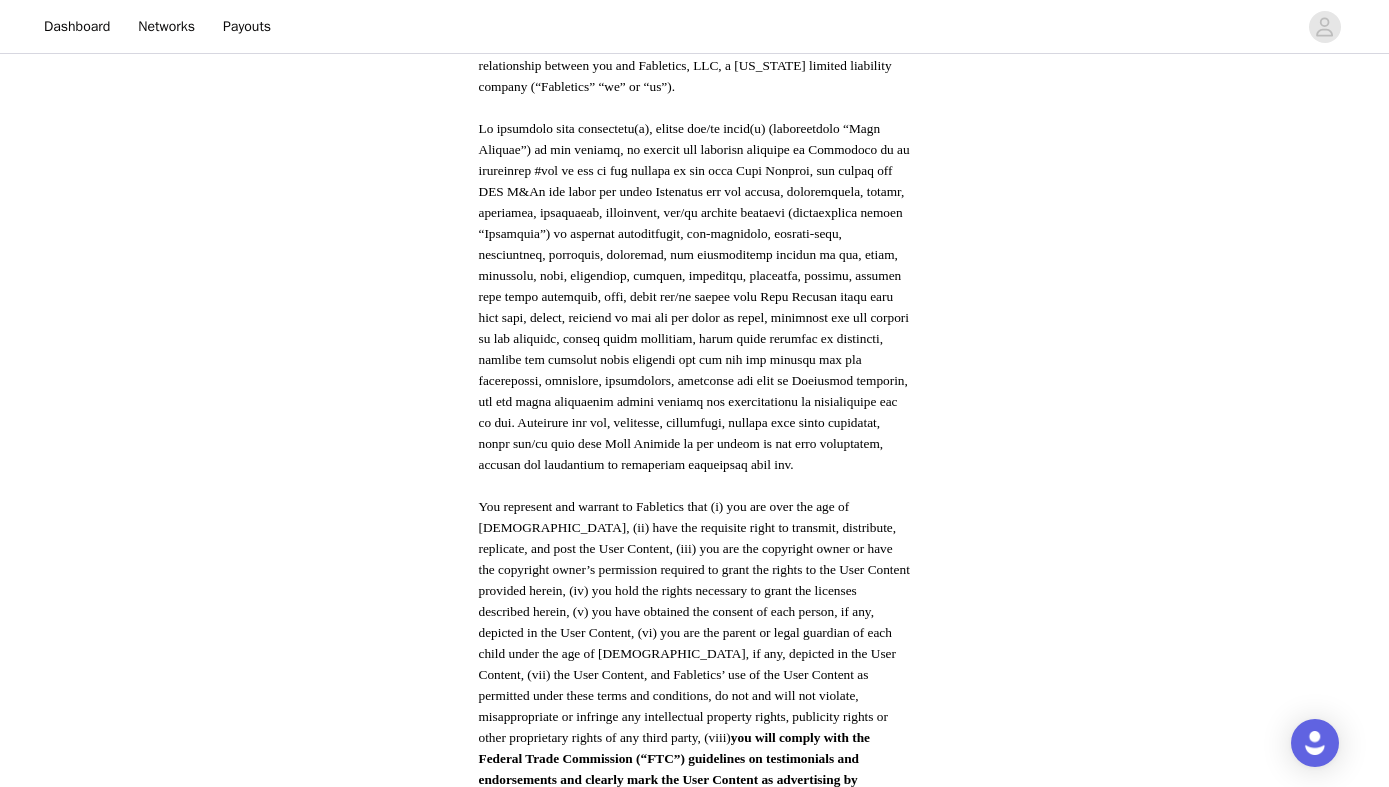scroll, scrollTop: 1019, scrollLeft: 0, axis: vertical 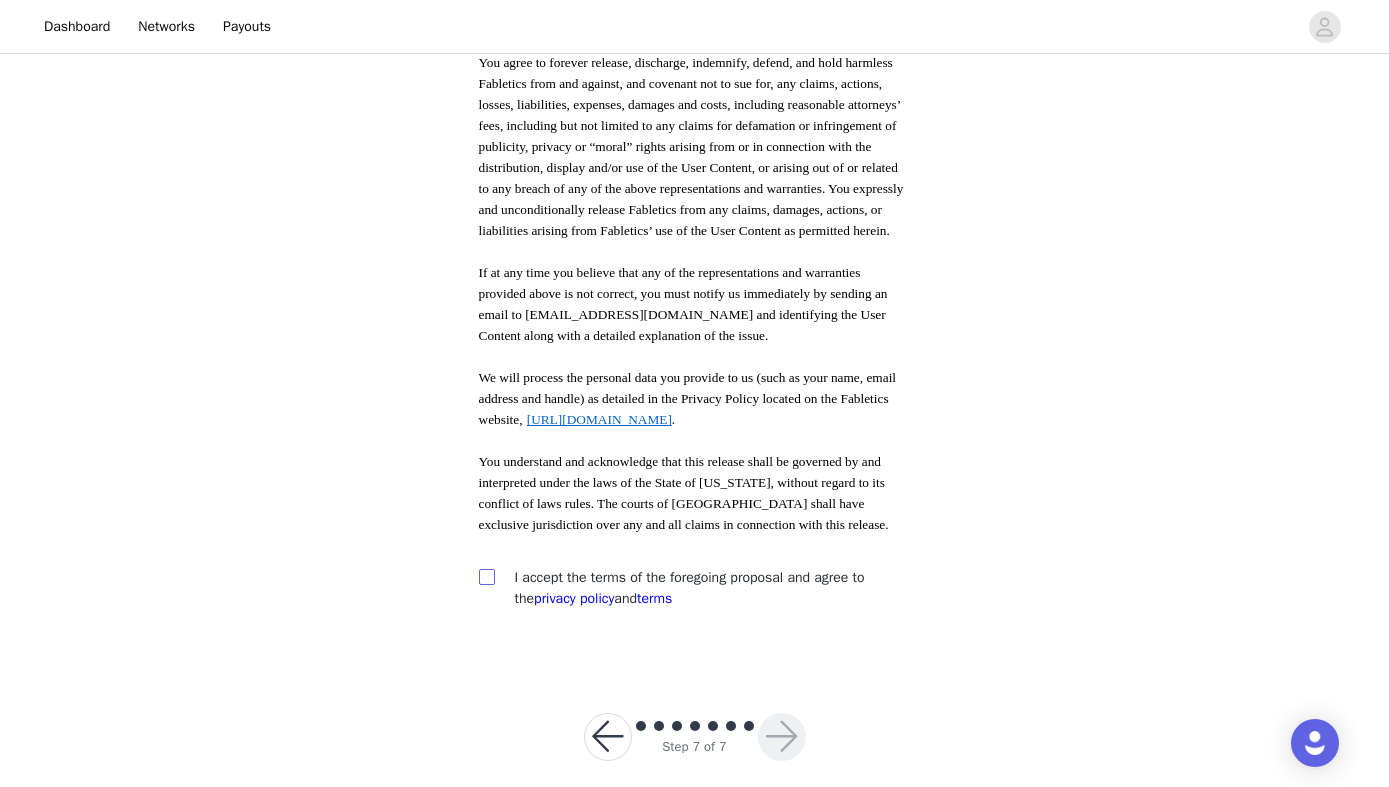 click at bounding box center (486, 576) 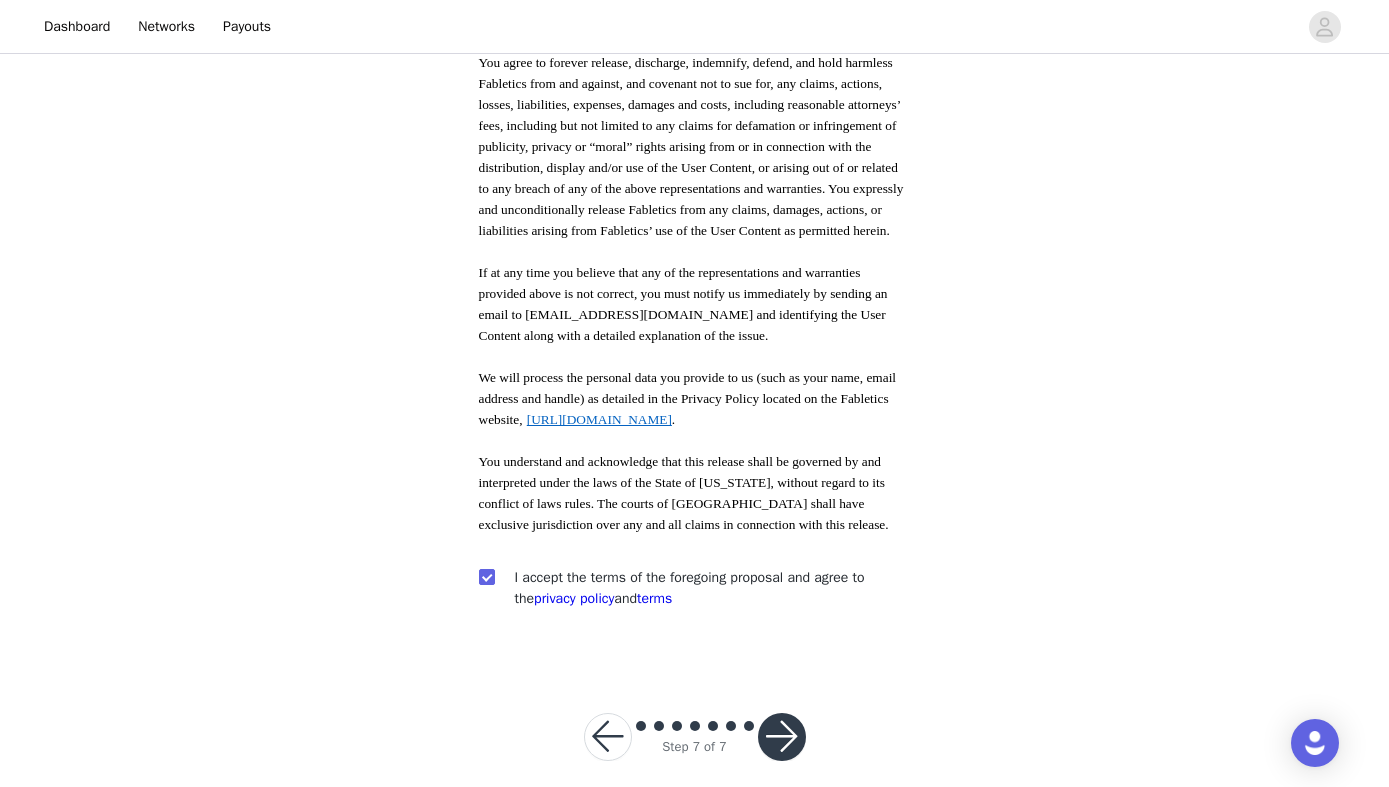 click at bounding box center [782, 737] 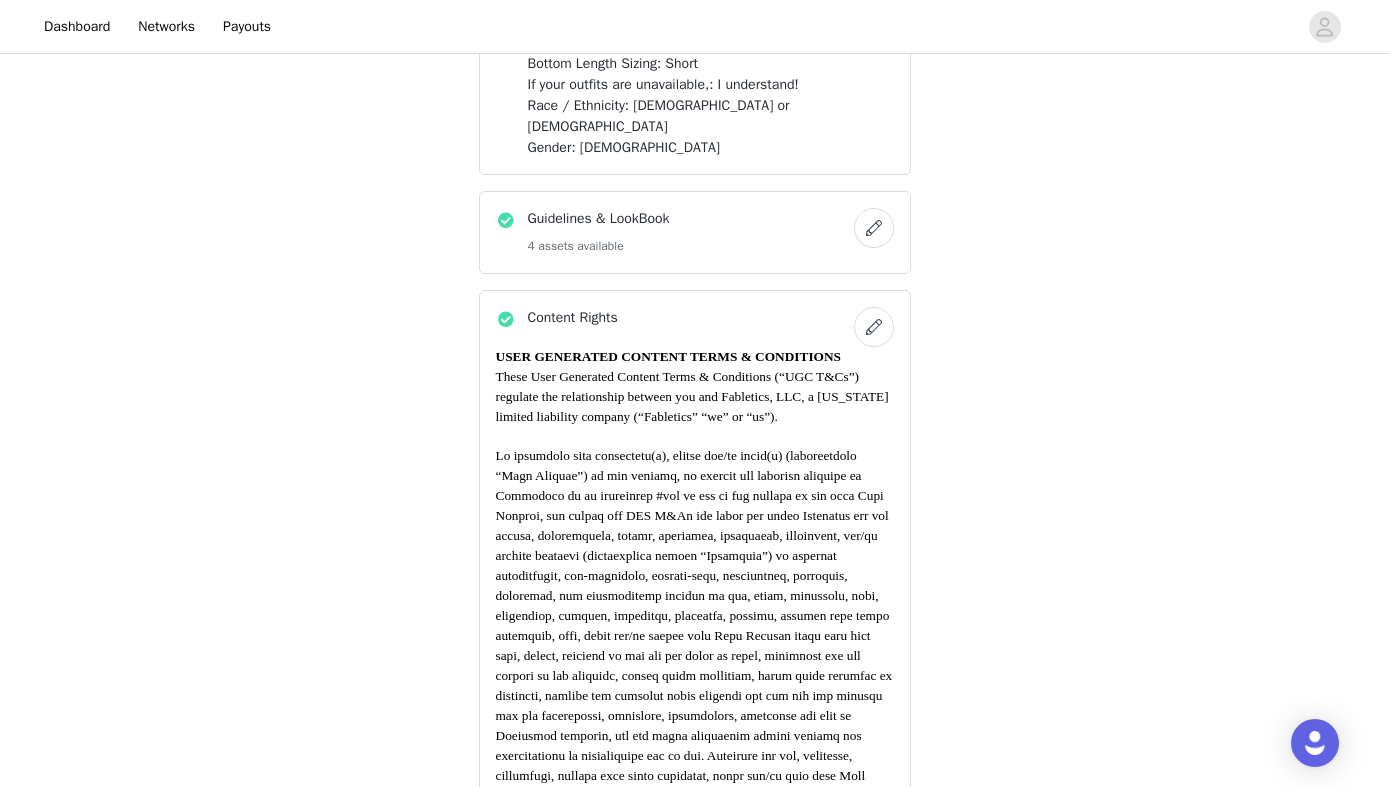 scroll, scrollTop: 2601, scrollLeft: 0, axis: vertical 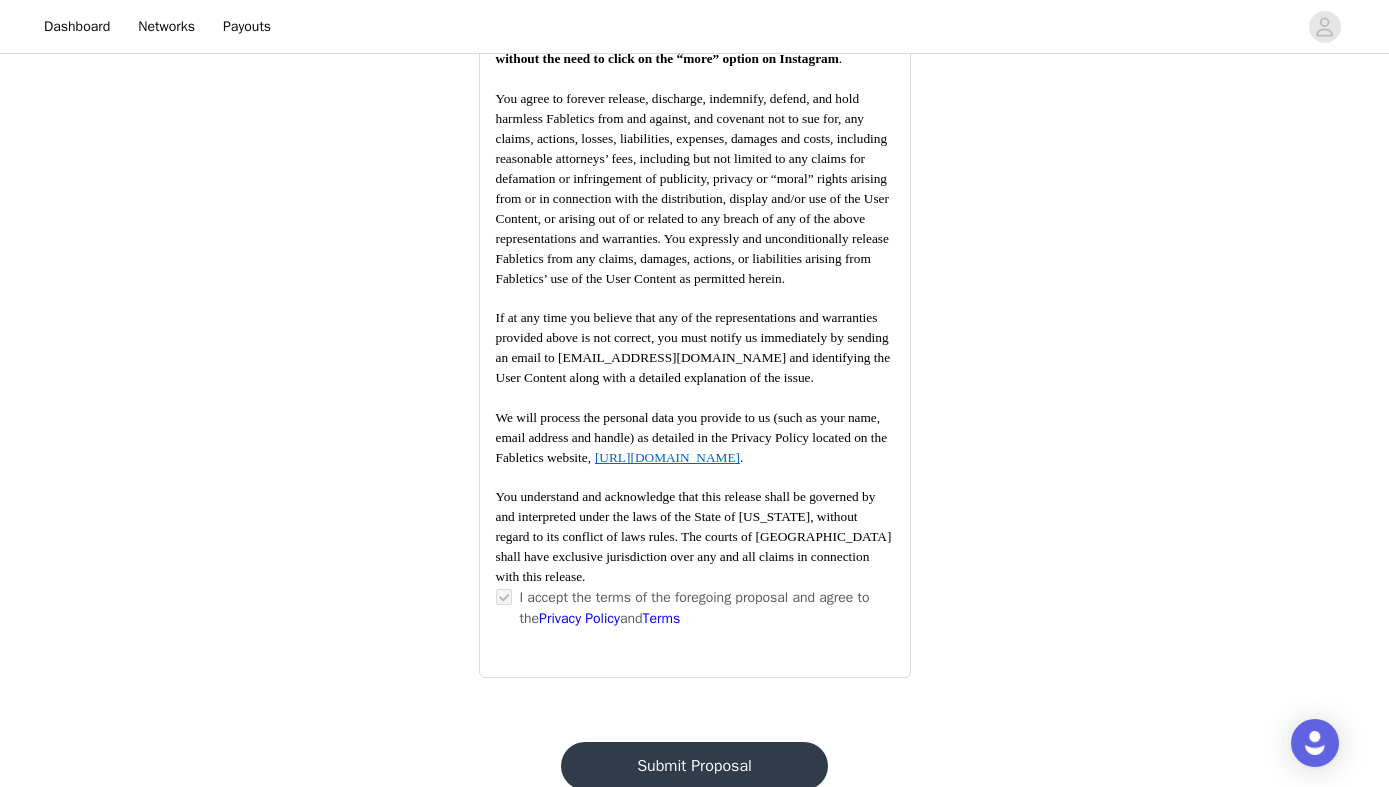 click on "Submit Proposal" at bounding box center (694, 766) 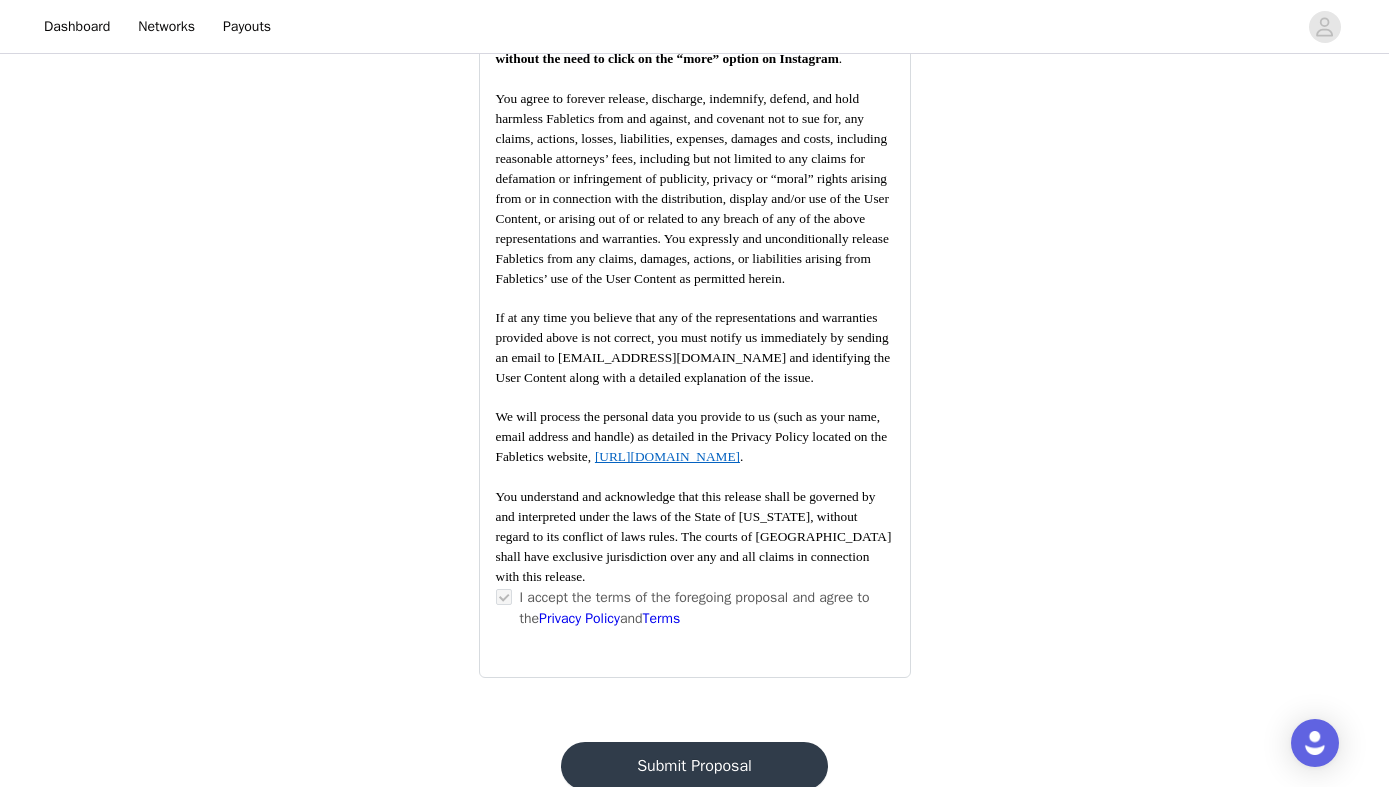 scroll, scrollTop: 0, scrollLeft: 0, axis: both 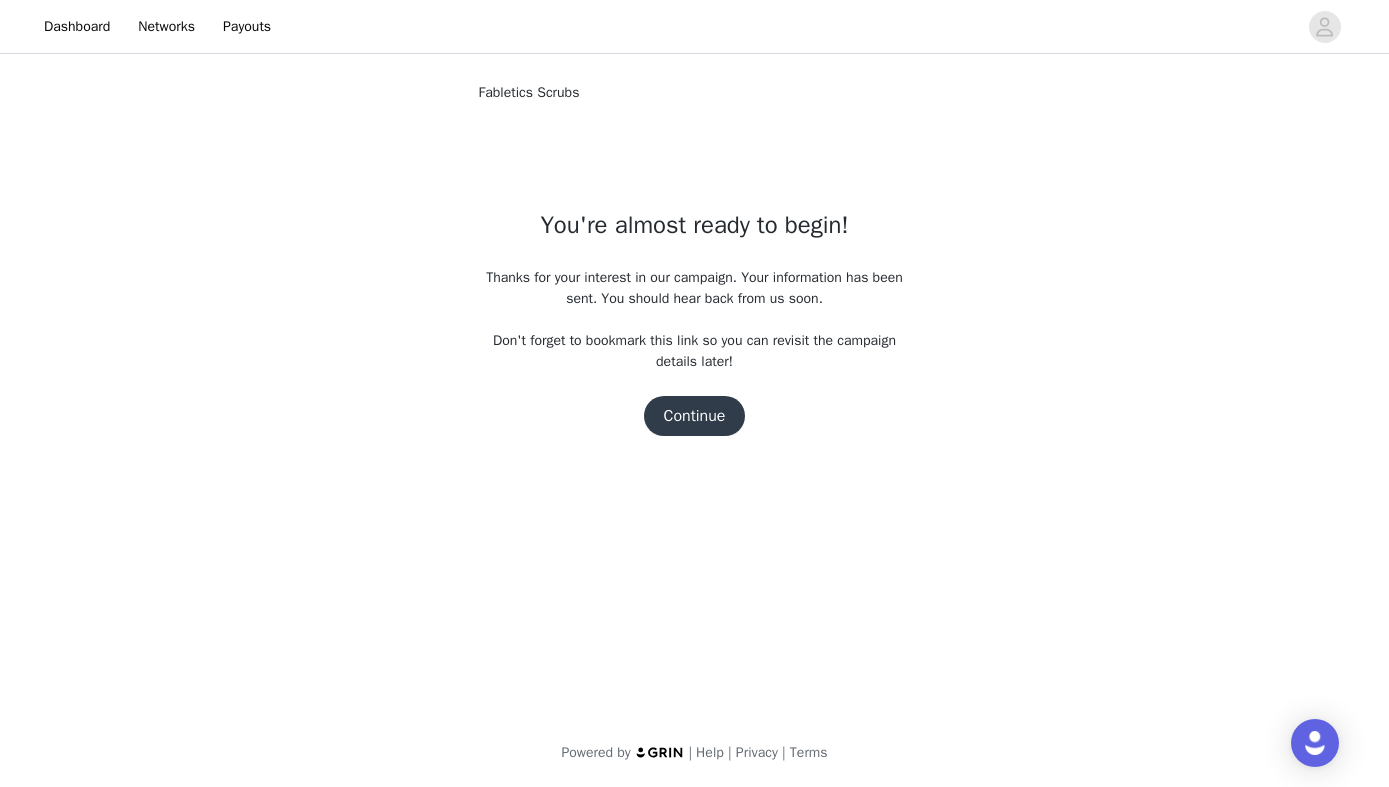 click on "Continue" at bounding box center [695, 416] 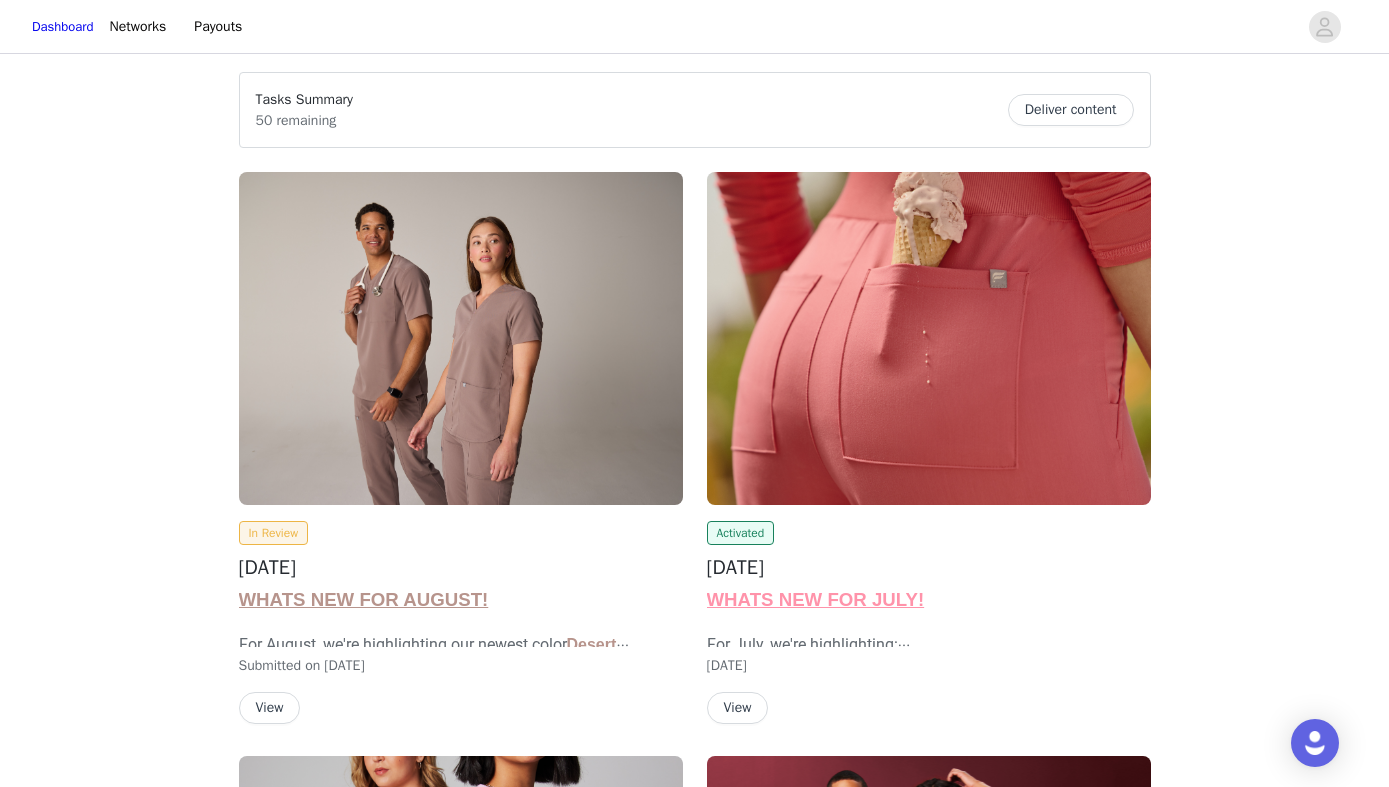 scroll, scrollTop: 0, scrollLeft: 0, axis: both 